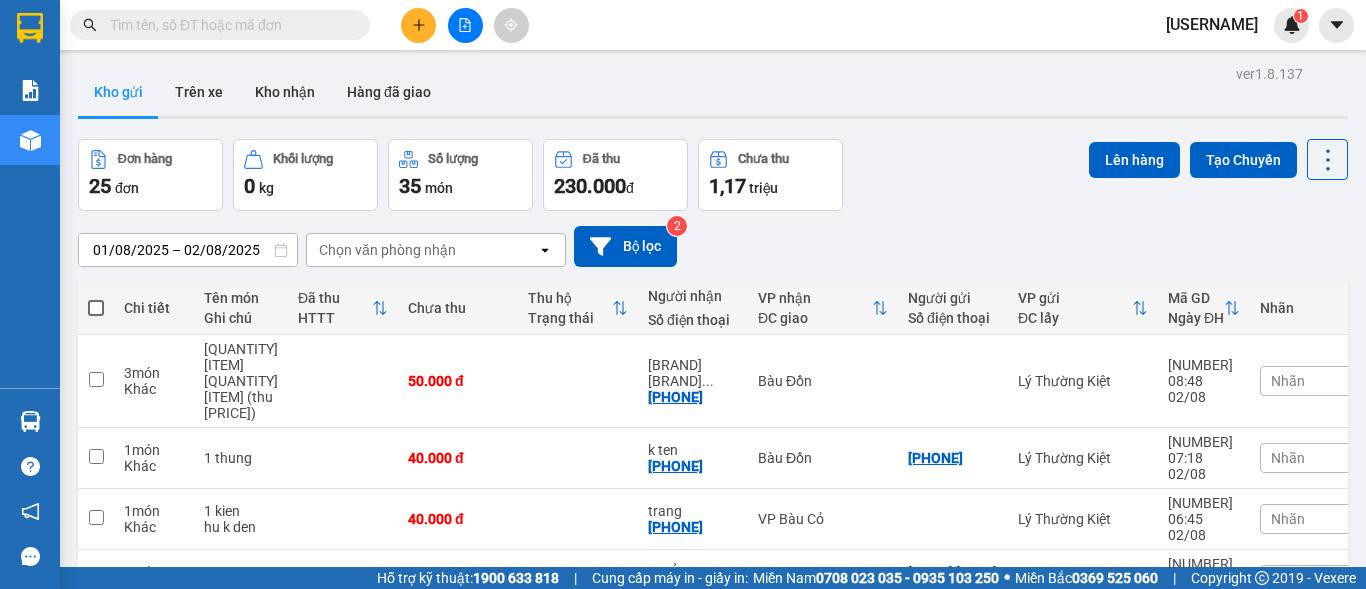 scroll, scrollTop: 0, scrollLeft: 0, axis: both 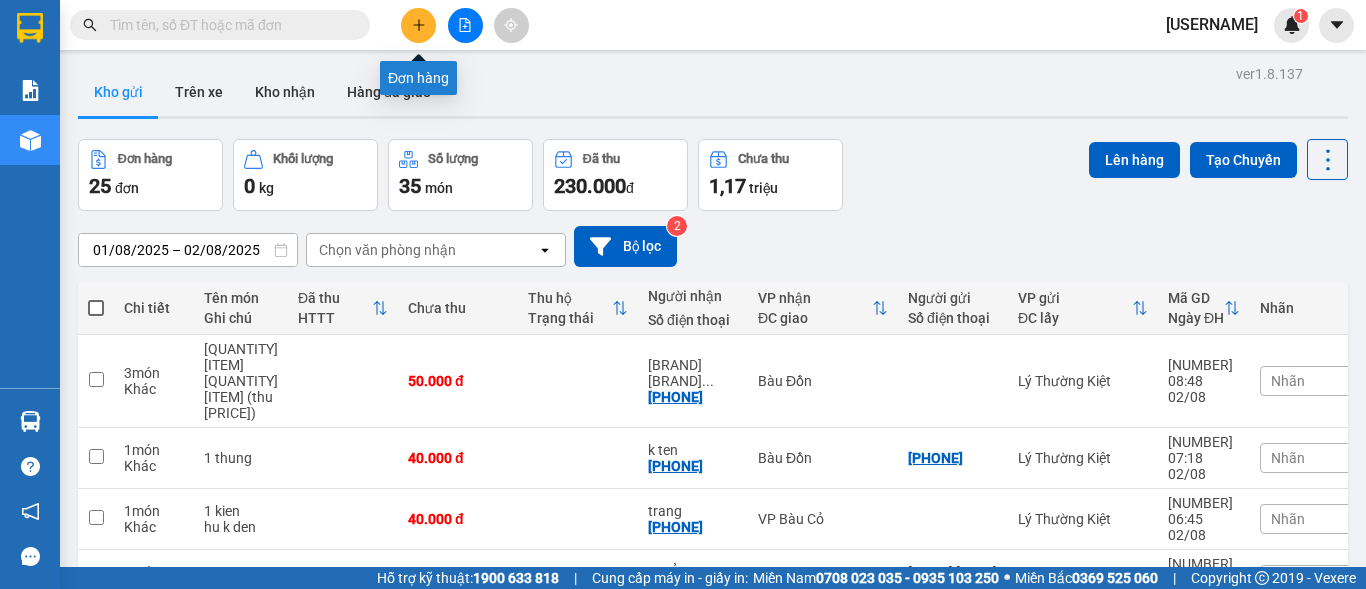 click 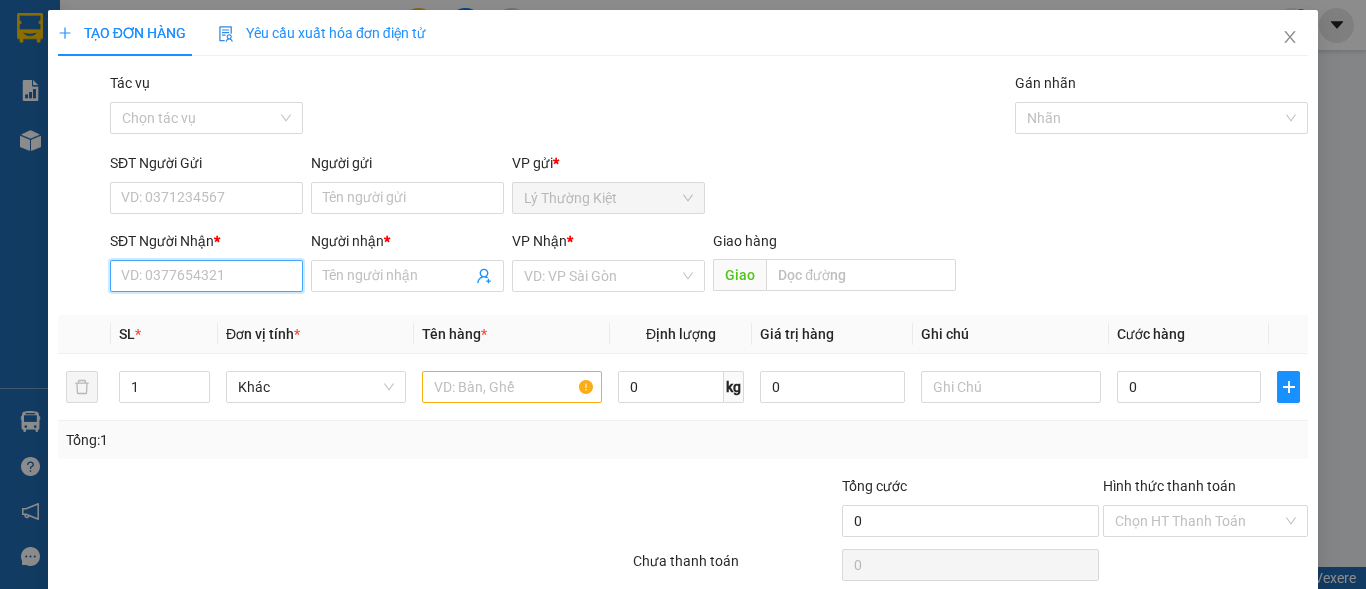 click on "SĐT Người Nhận  *" at bounding box center (206, 276) 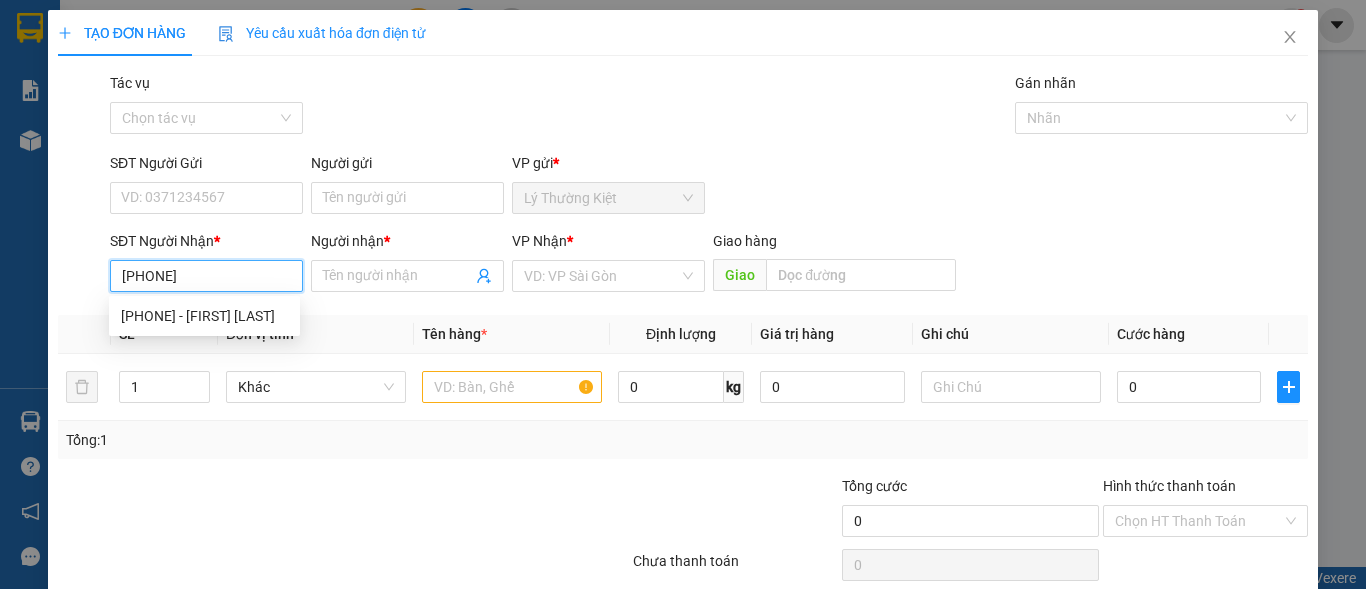 type on "0907907379" 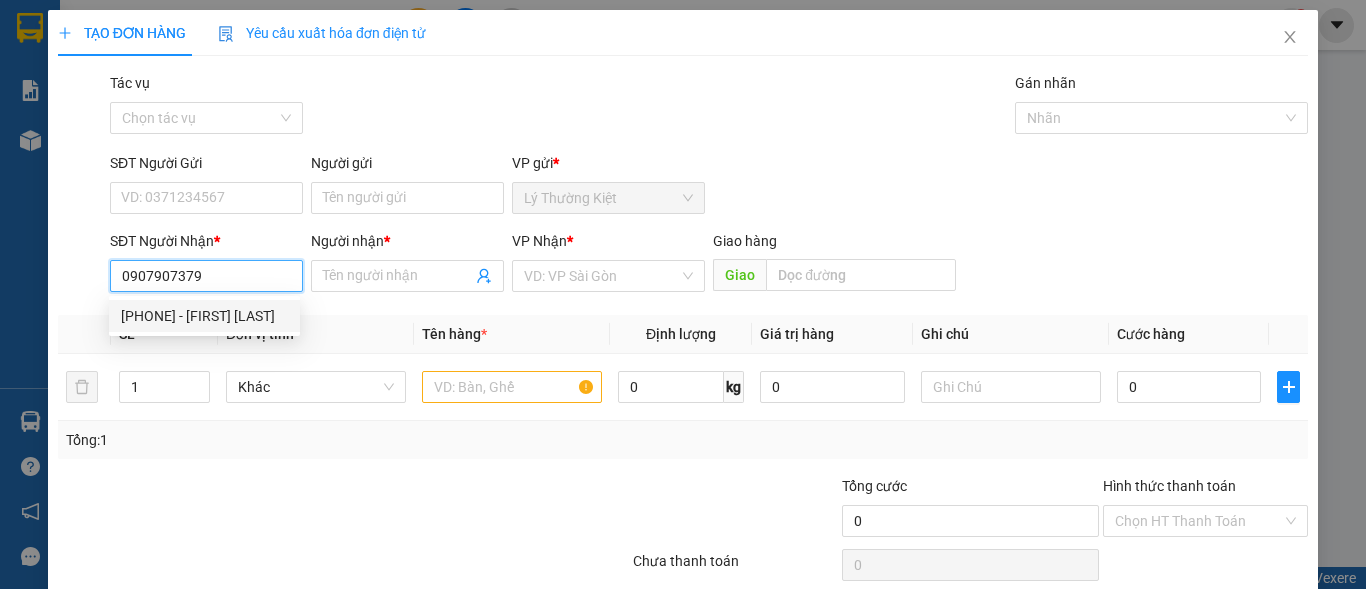 click on "[PHONE] - [FIRST] [LAST]" at bounding box center (204, 316) 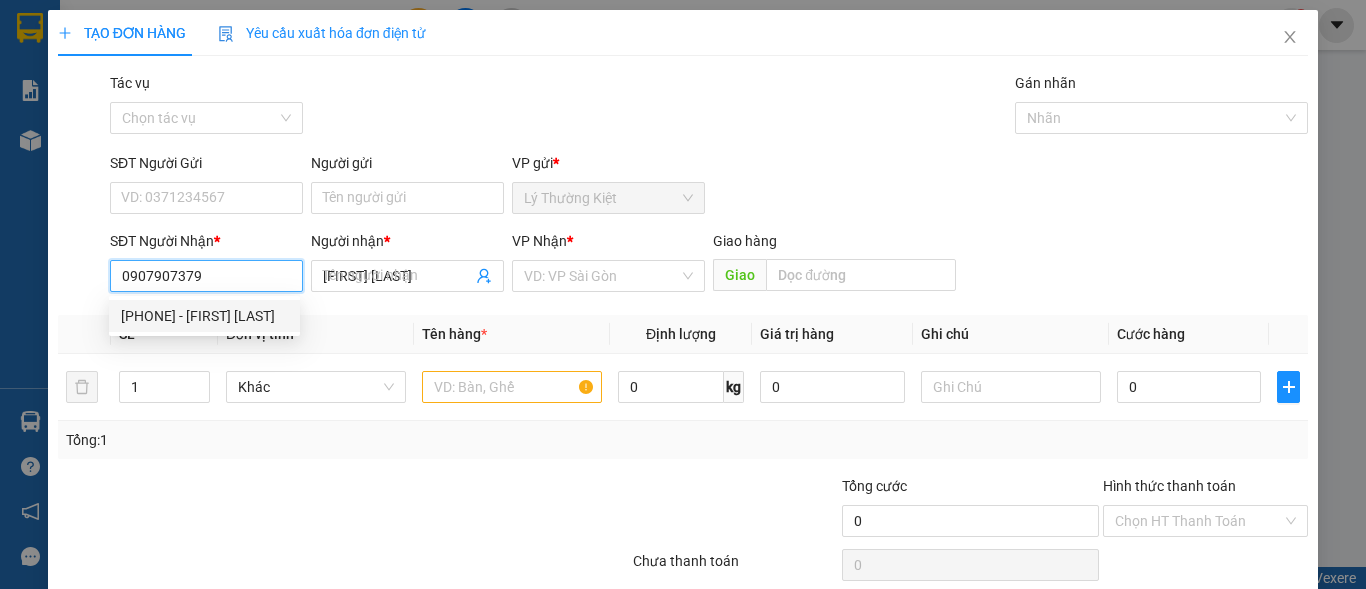 type on "40.000" 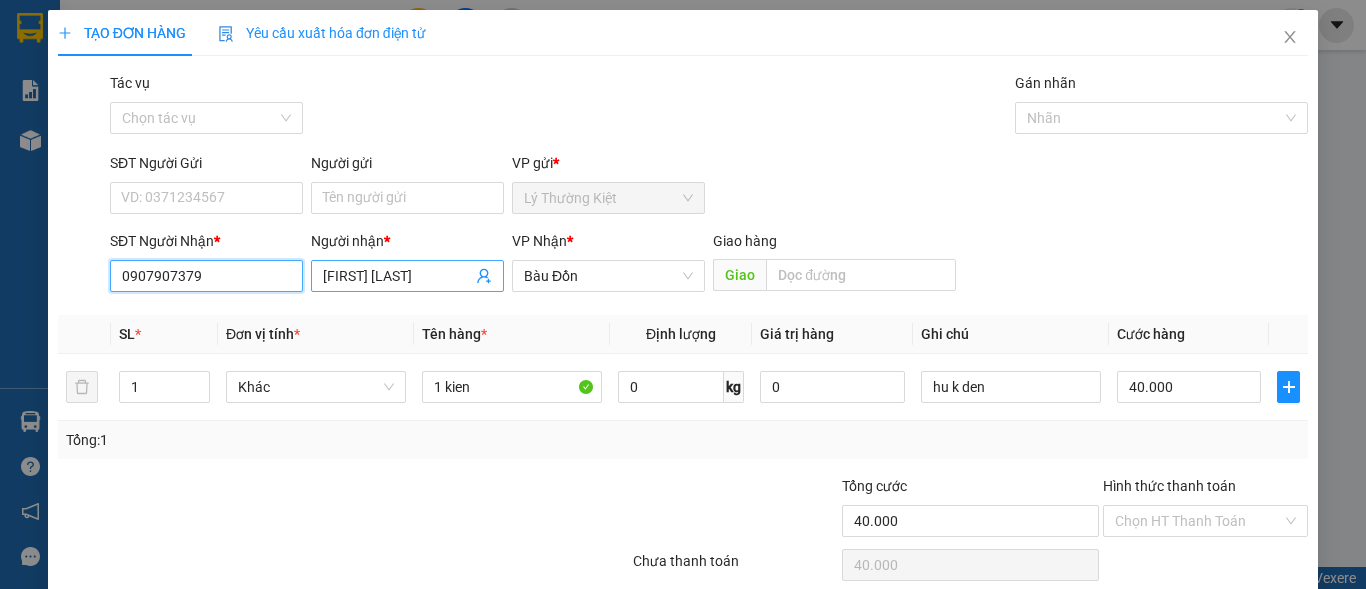 type on "0907907379" 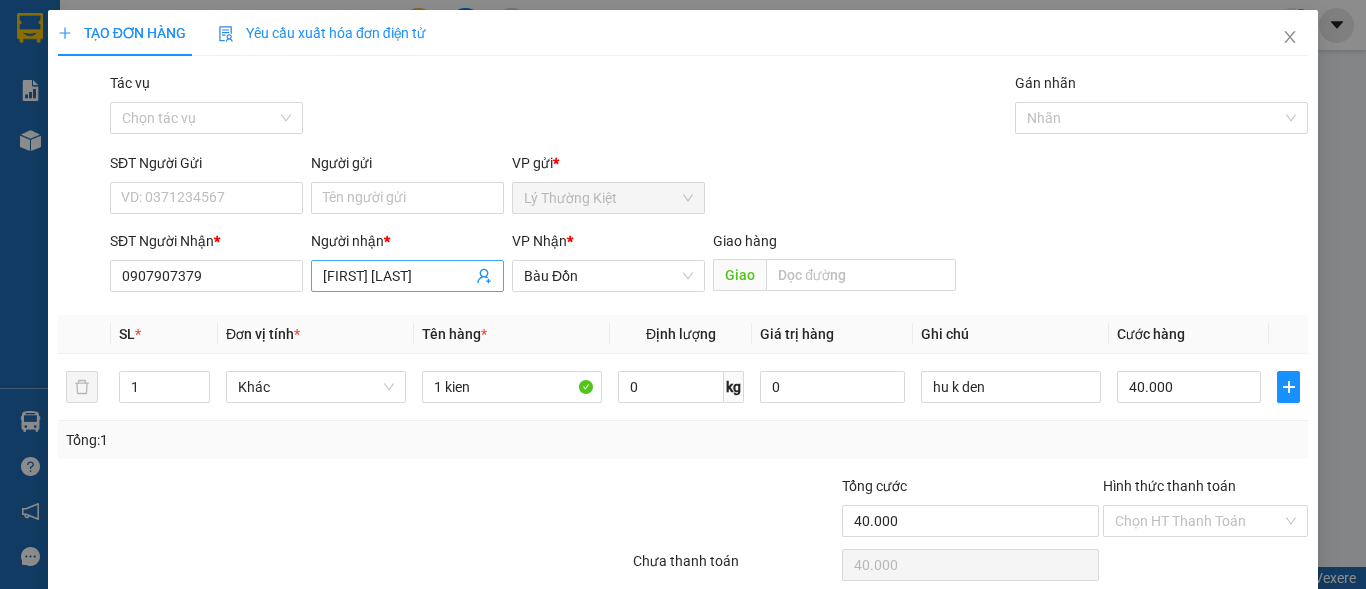 click on "[FIRST] [LAST]" at bounding box center (397, 276) 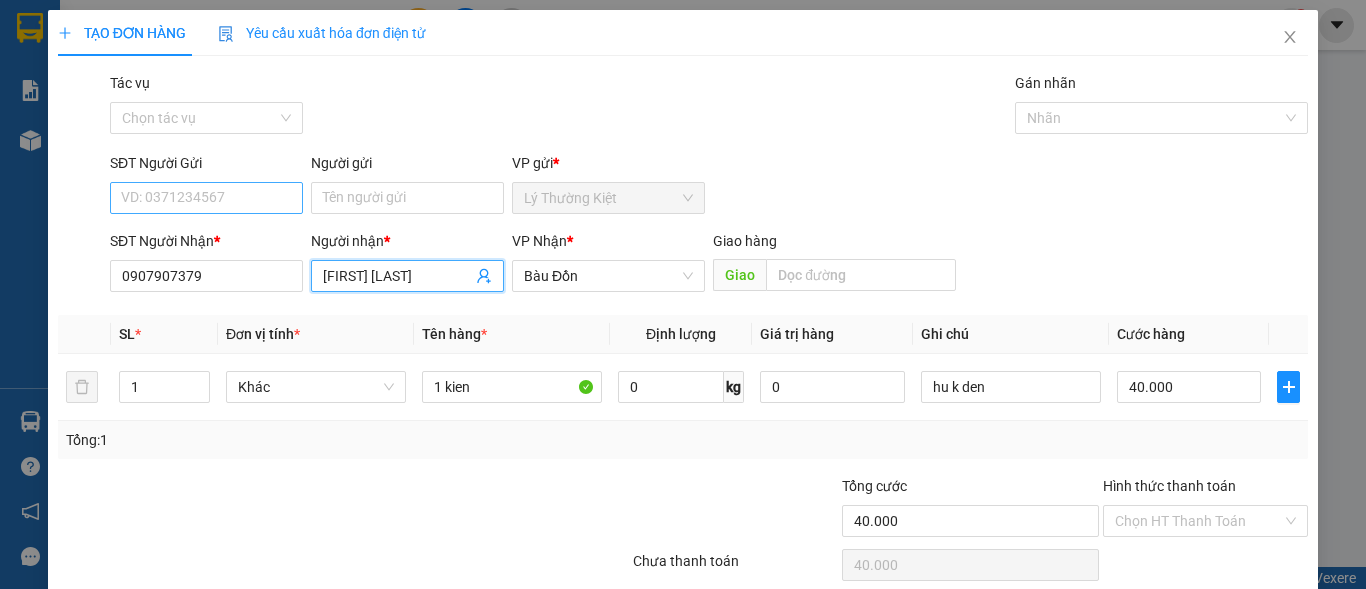 type on "[FIRST] [LAST]" 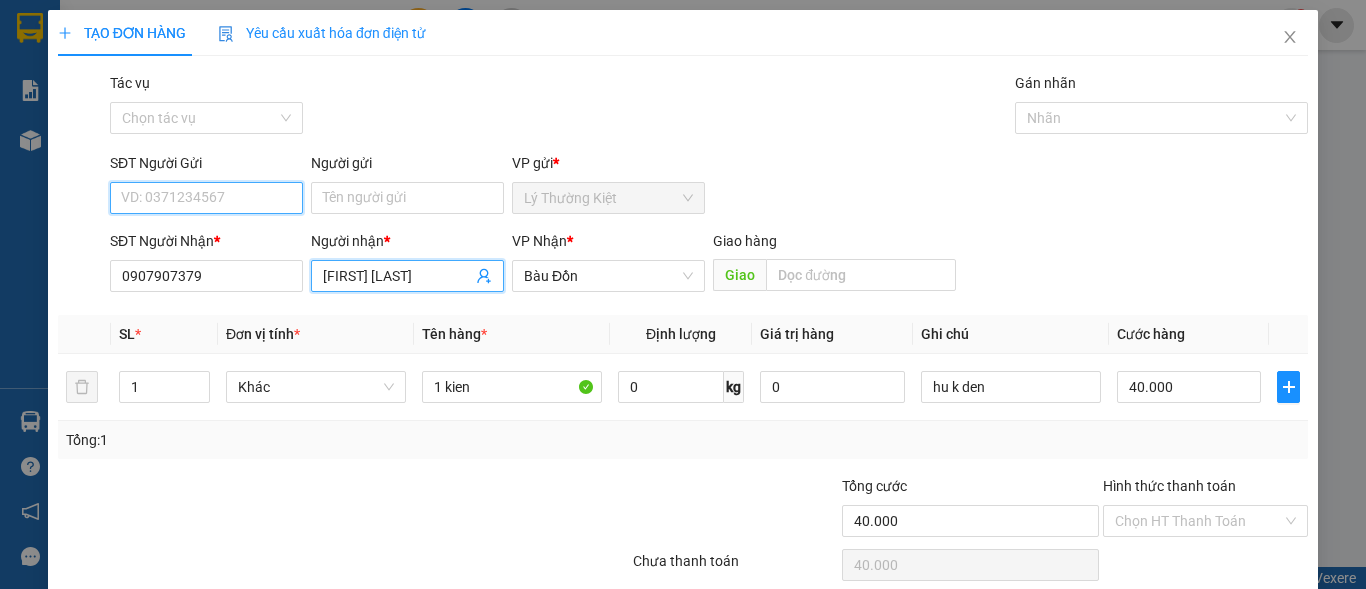 click on "SĐT Người Gửi" at bounding box center [206, 198] 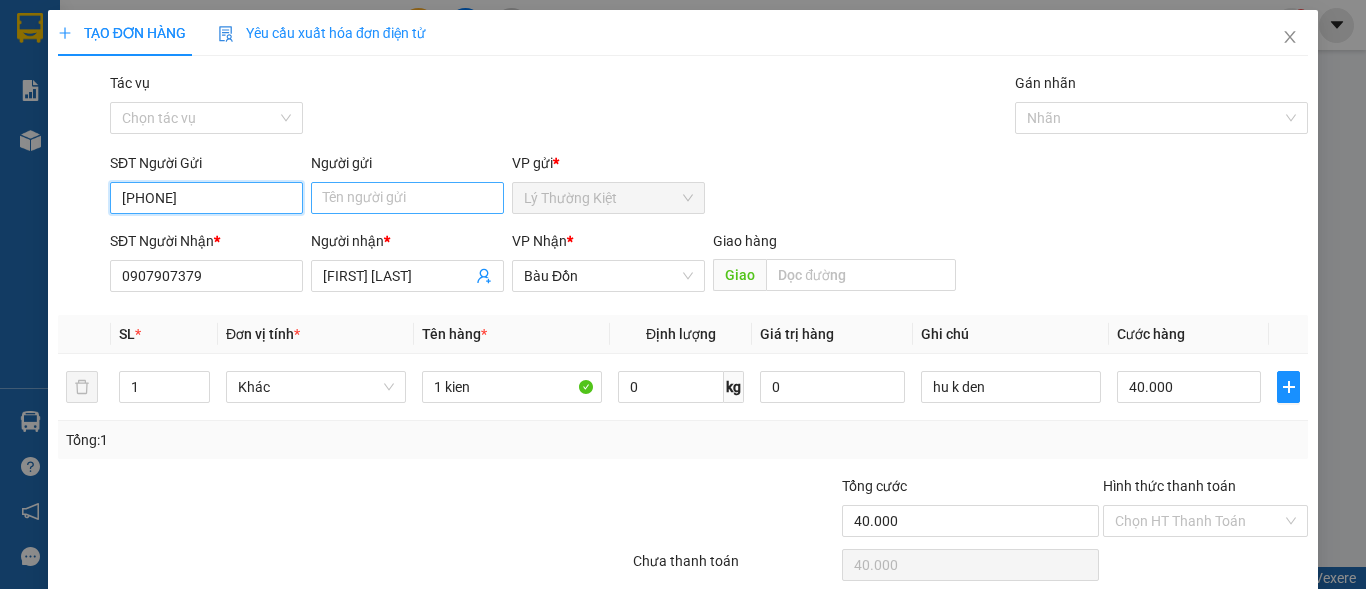 type on "[PHONE]" 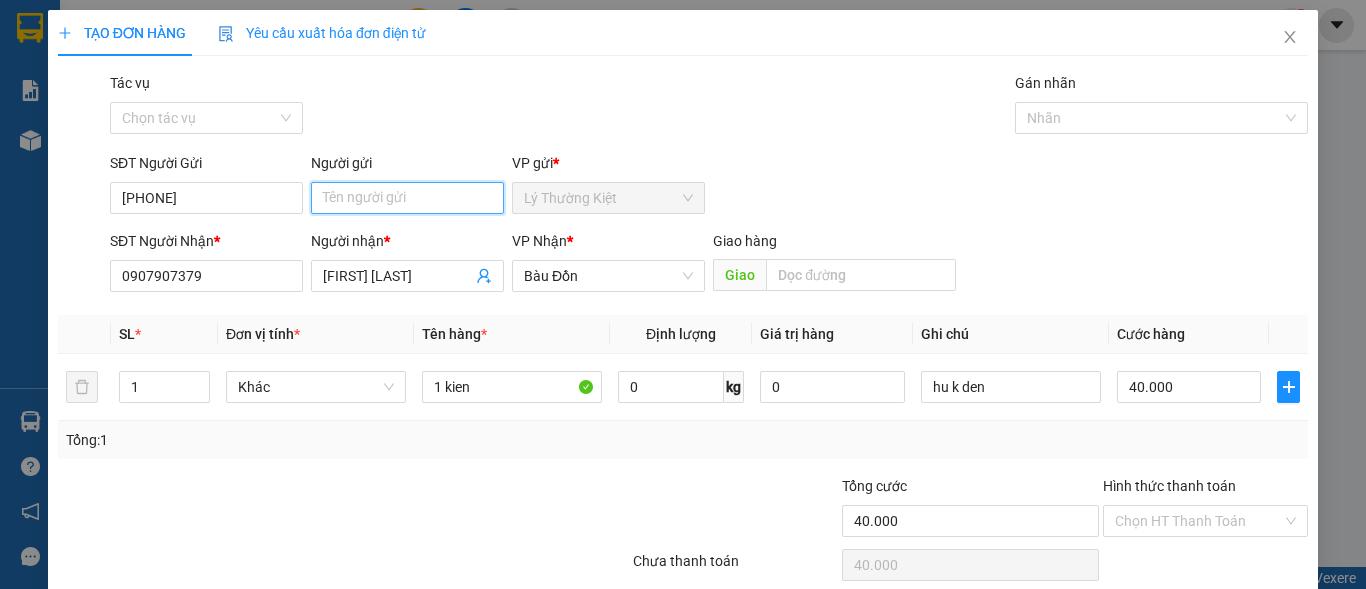 click on "Người gửi" at bounding box center (407, 198) 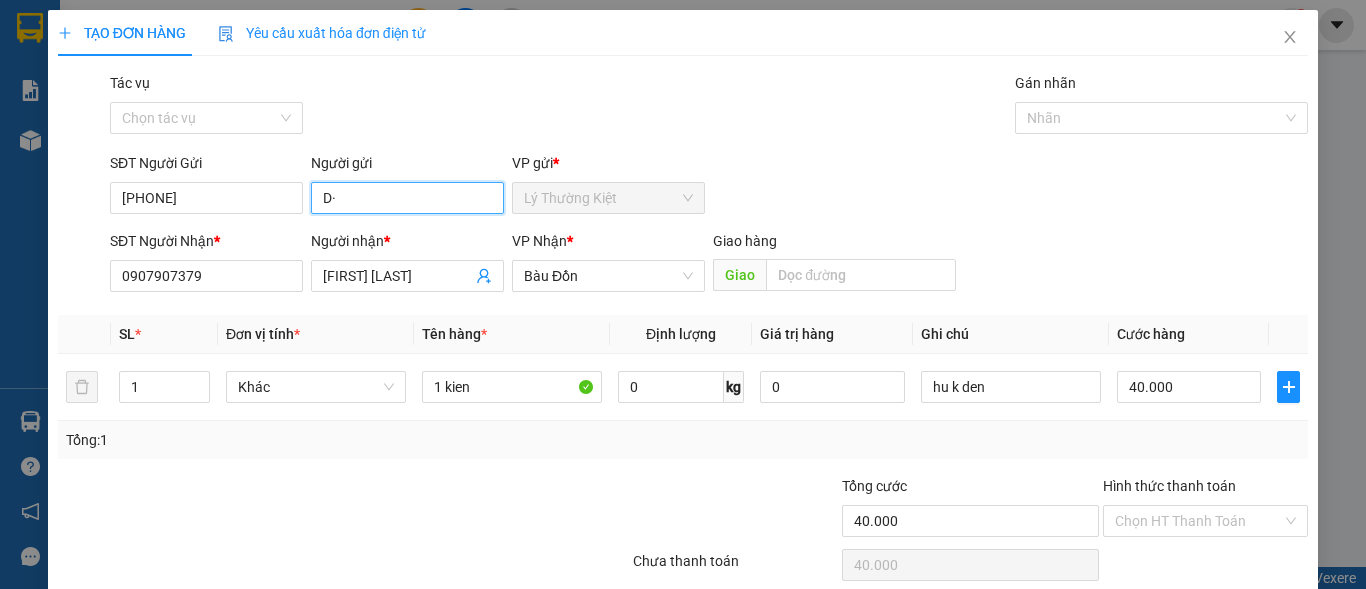 type on "D" 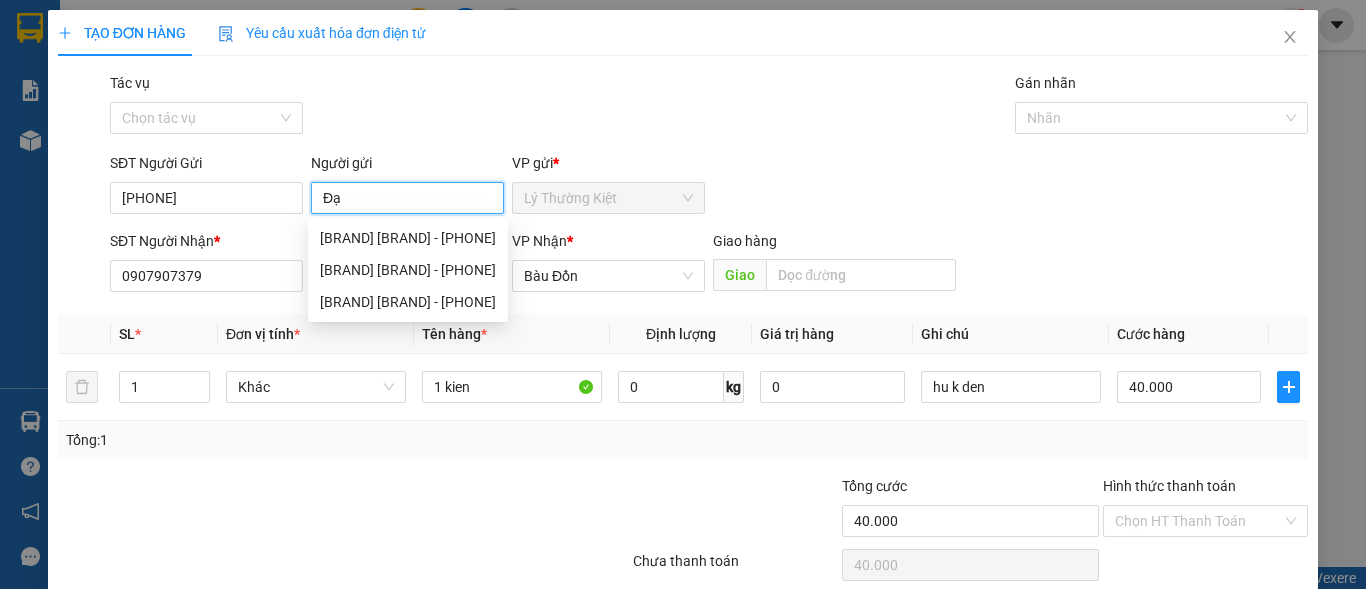 type on "Đ" 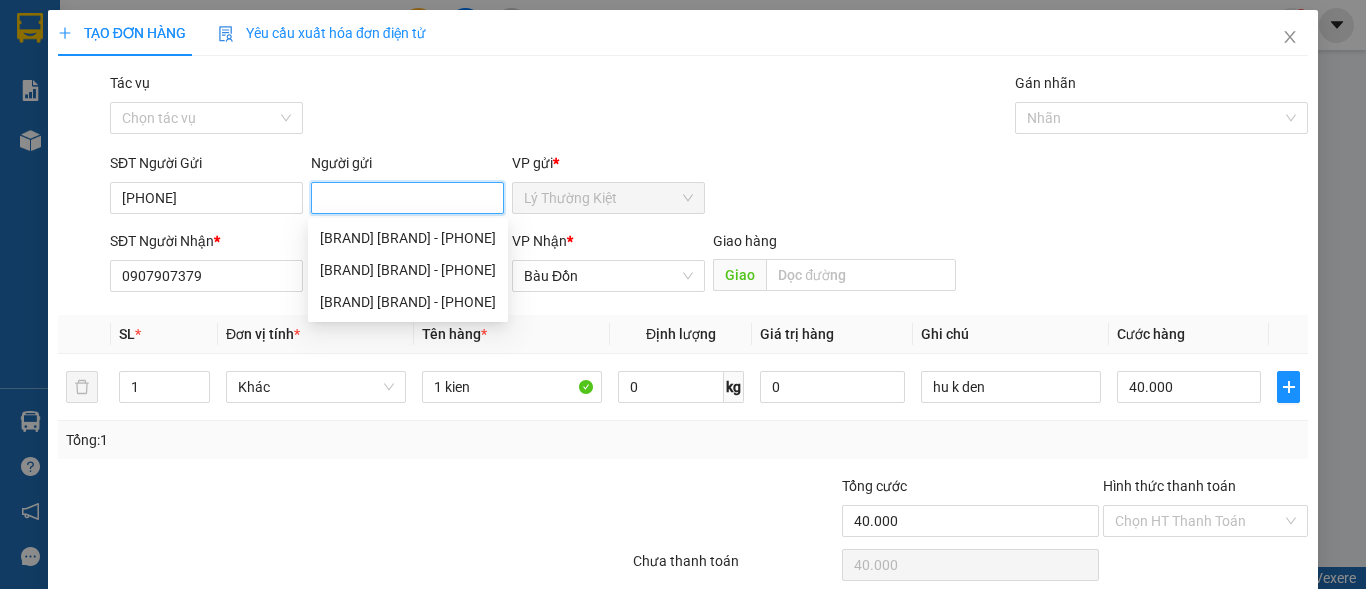 type 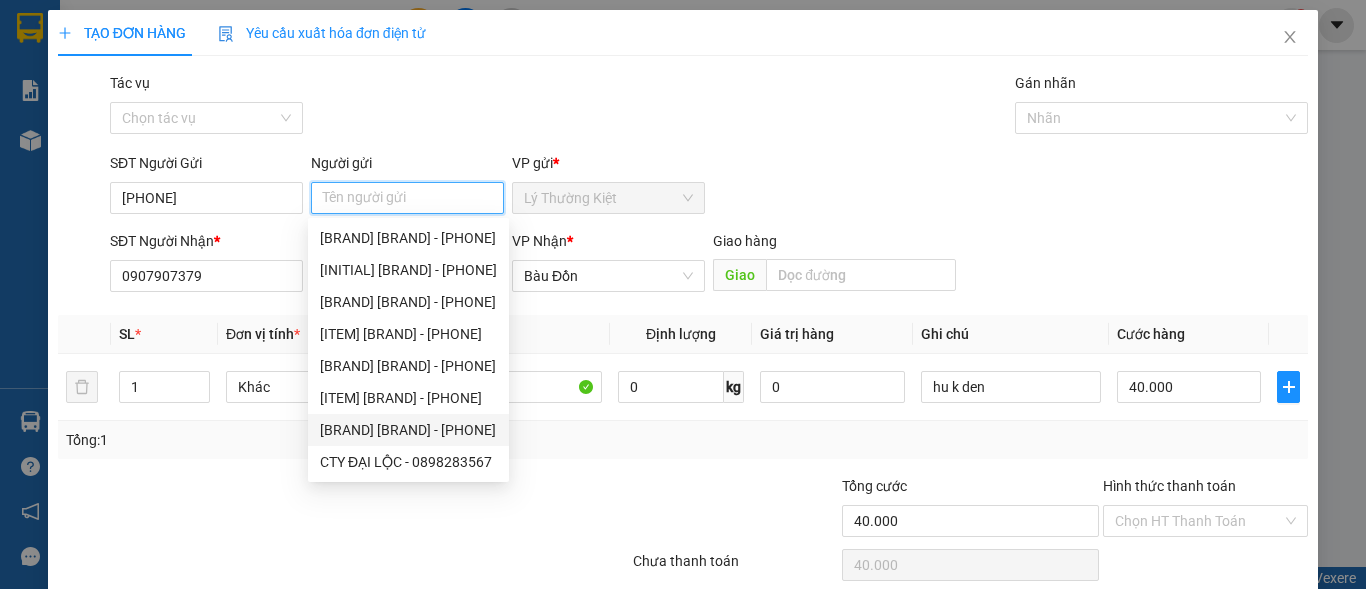 click on "[BRAND] [BRAND] - [PHONE]" at bounding box center [408, 430] 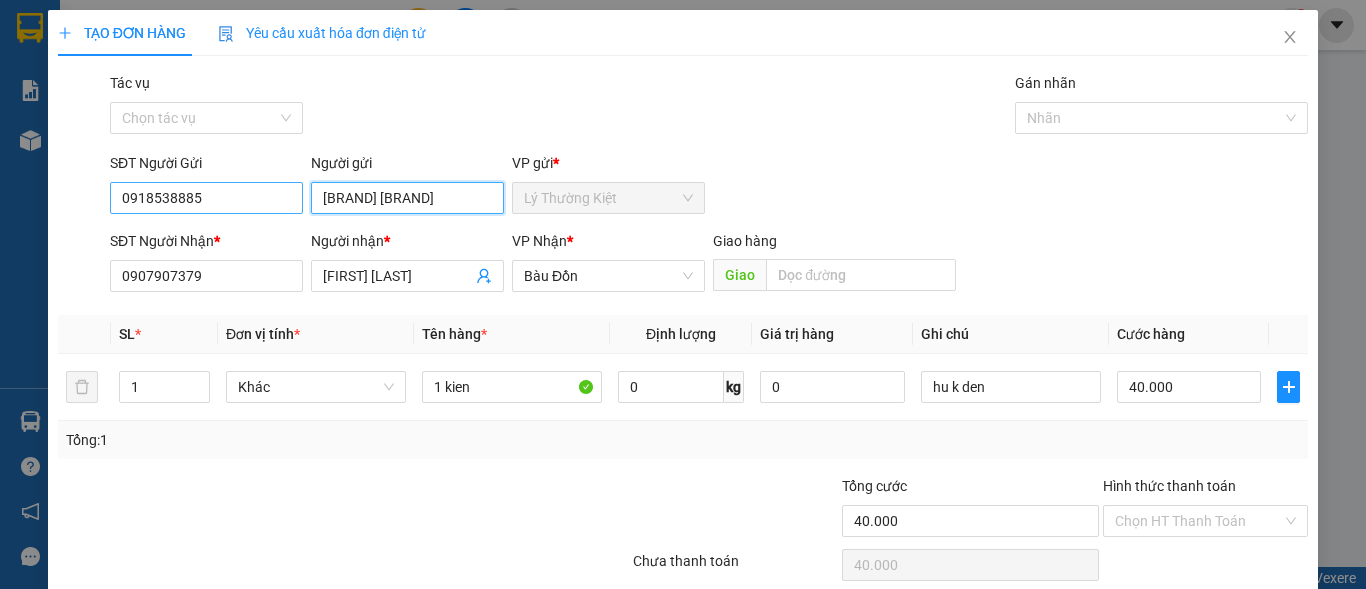 drag, startPoint x: 413, startPoint y: 194, endPoint x: 294, endPoint y: 200, distance: 119.15116 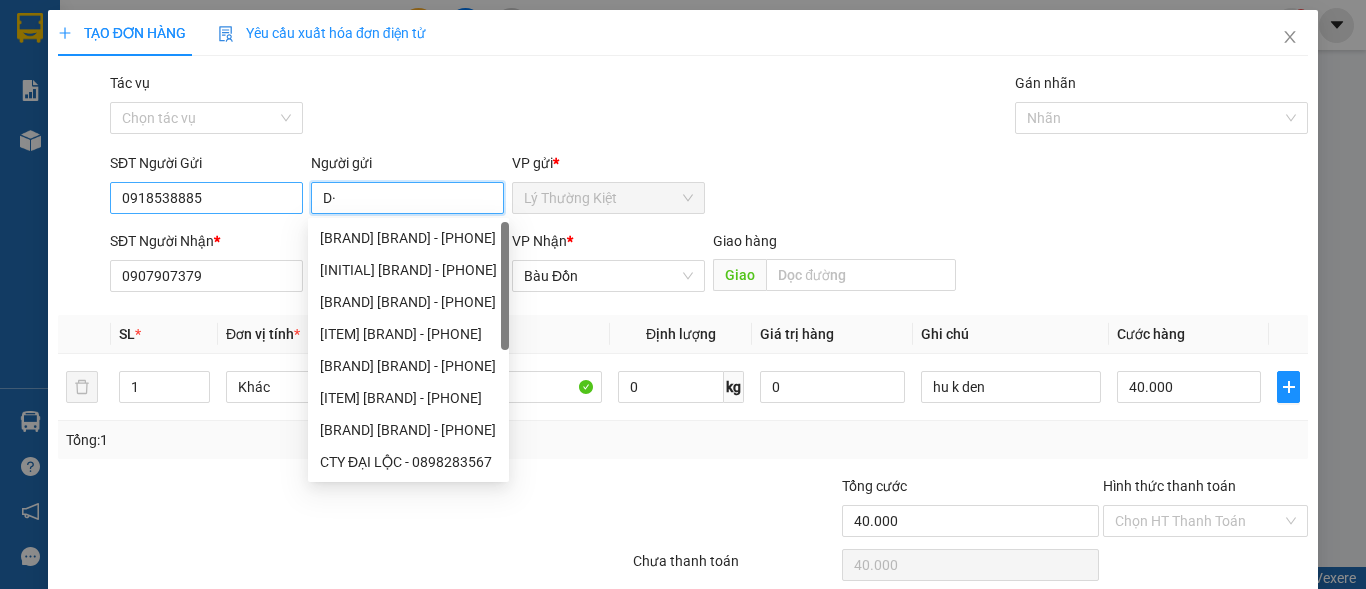 type on "D" 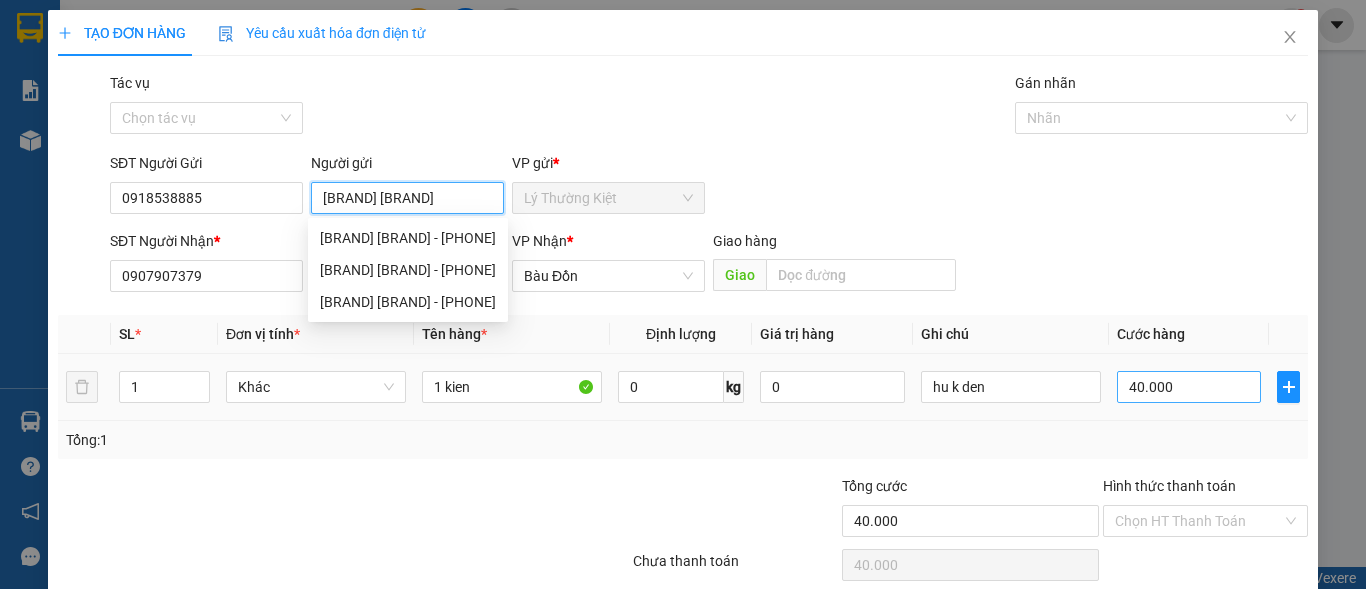 type on "[BRAND] [BRAND]" 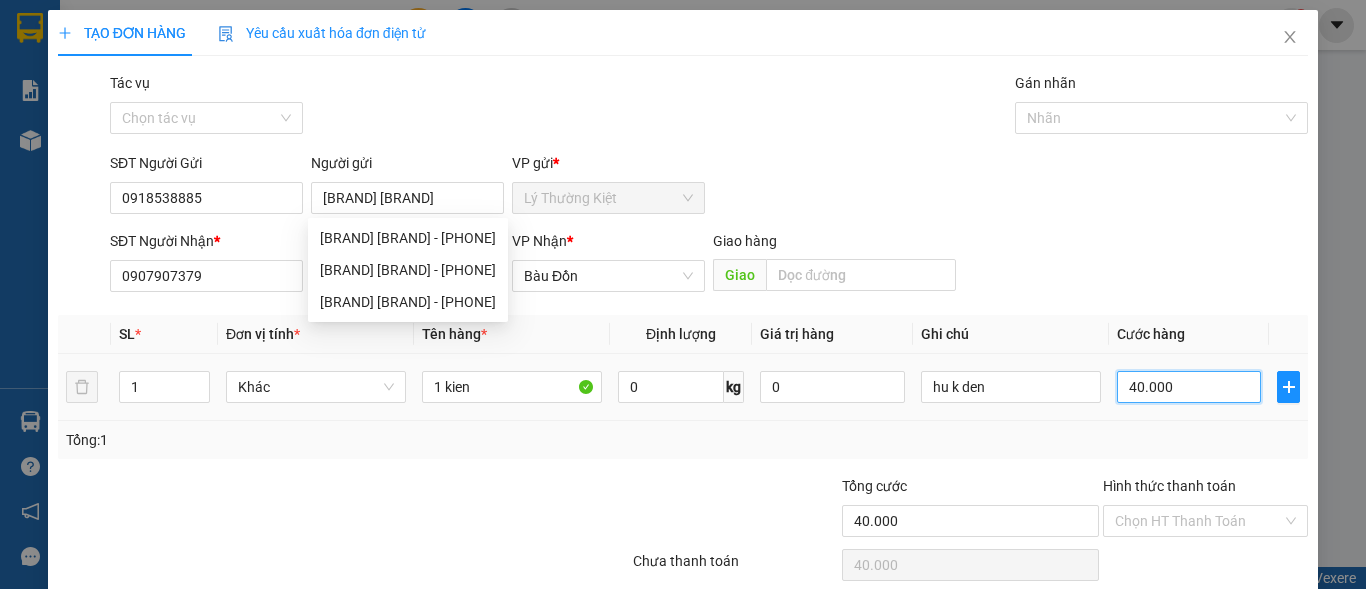 click on "40.000" at bounding box center [1189, 387] 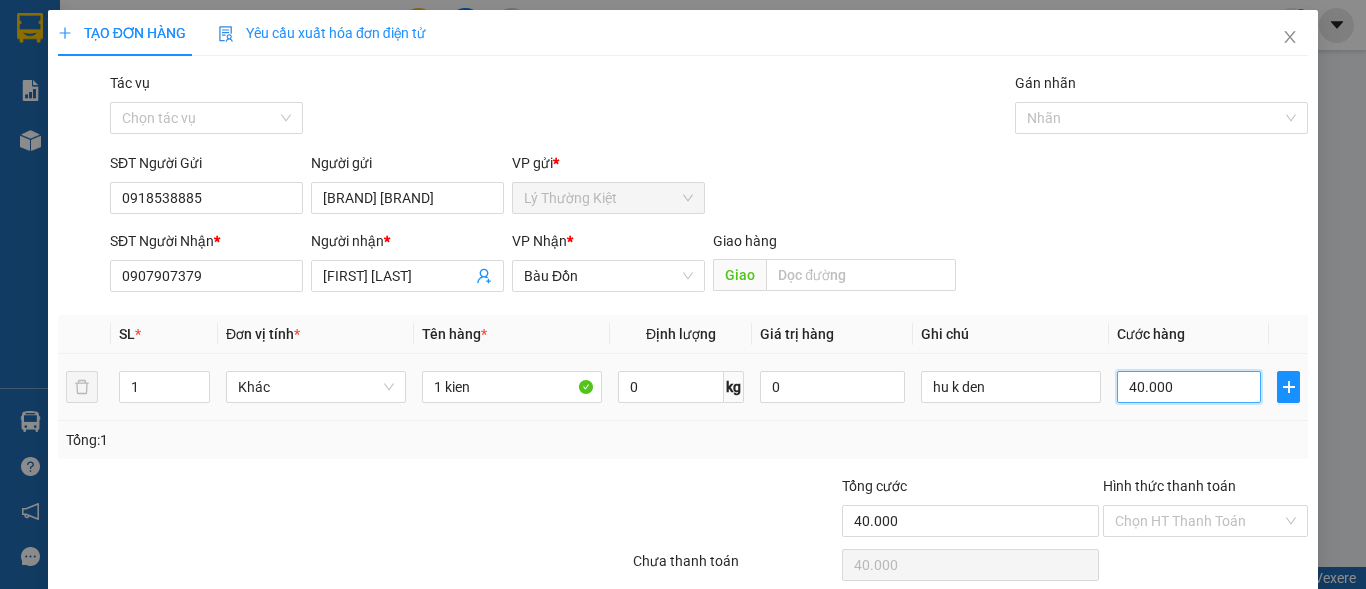 type on "4" 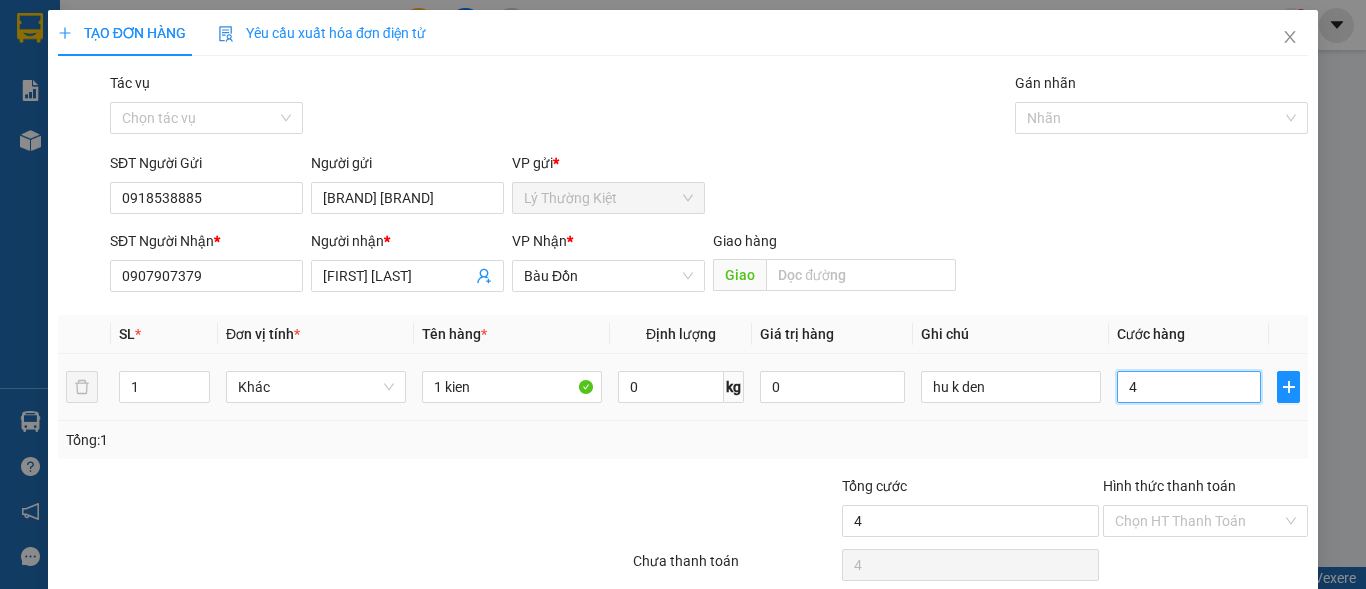 type on "40" 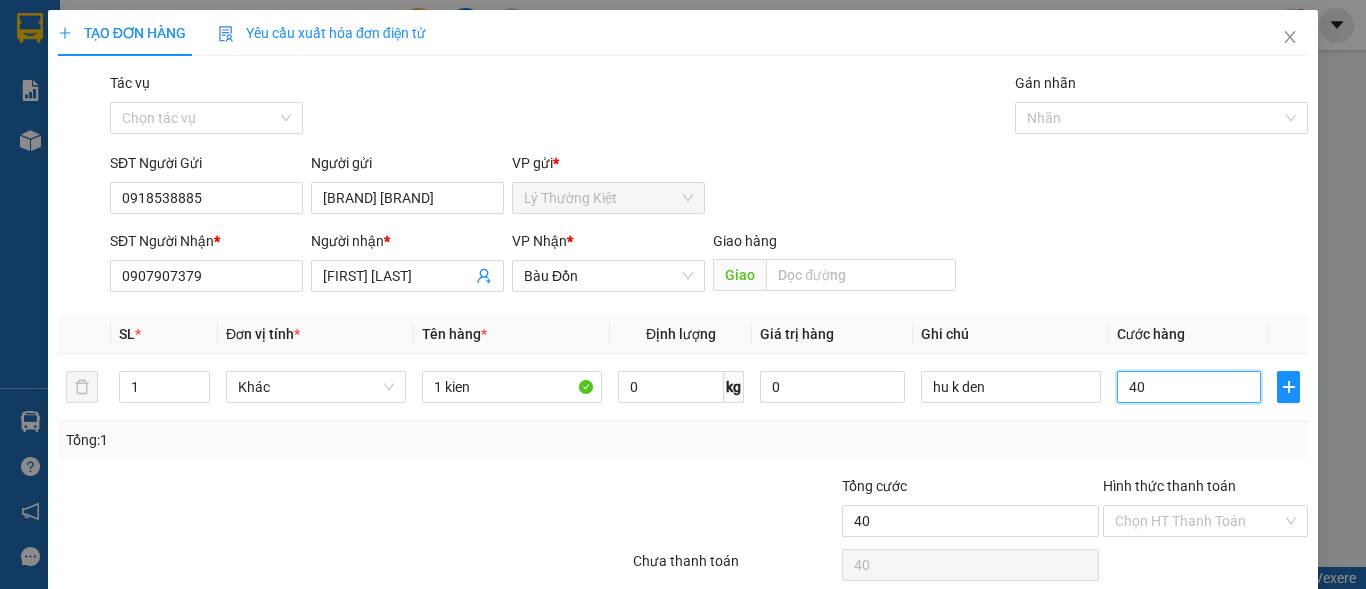 scroll, scrollTop: 82, scrollLeft: 0, axis: vertical 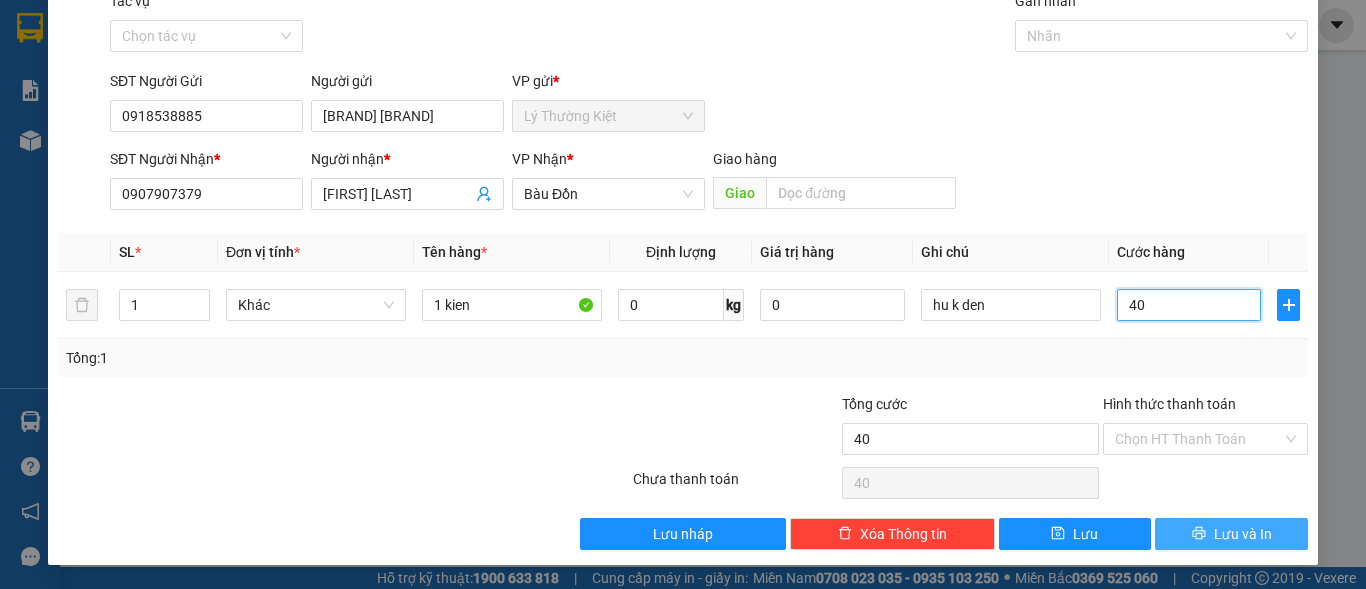 type on "40" 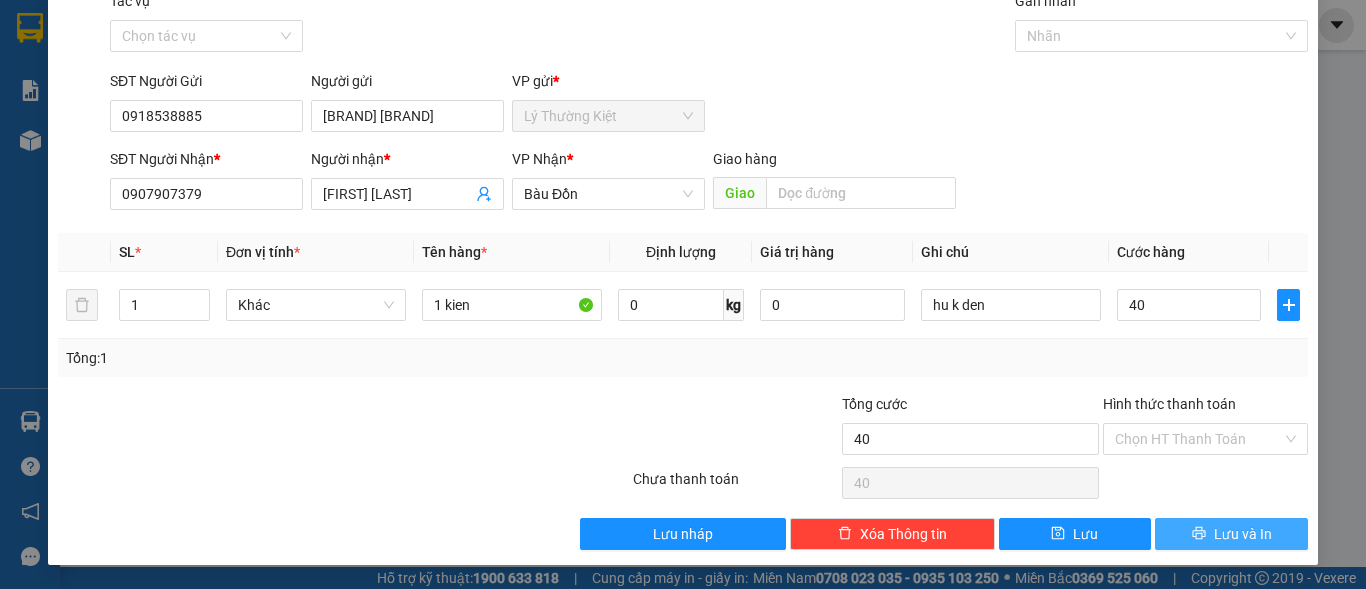 type on "40.000" 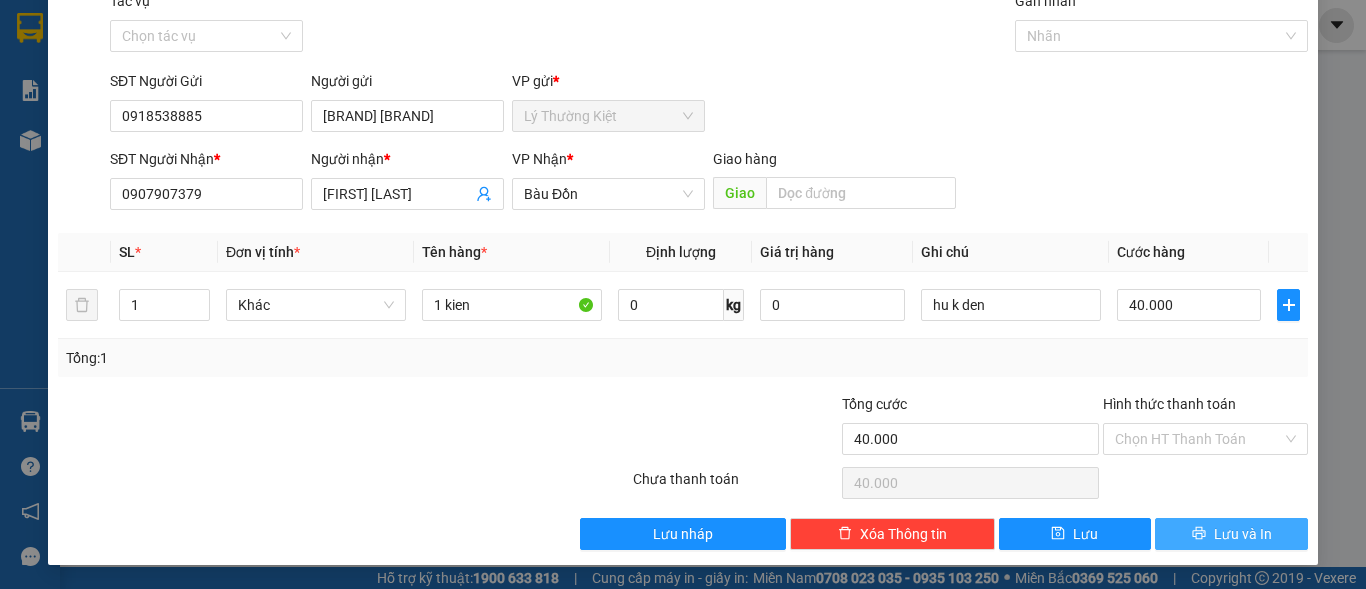click on "Lưu và In" at bounding box center [1243, 534] 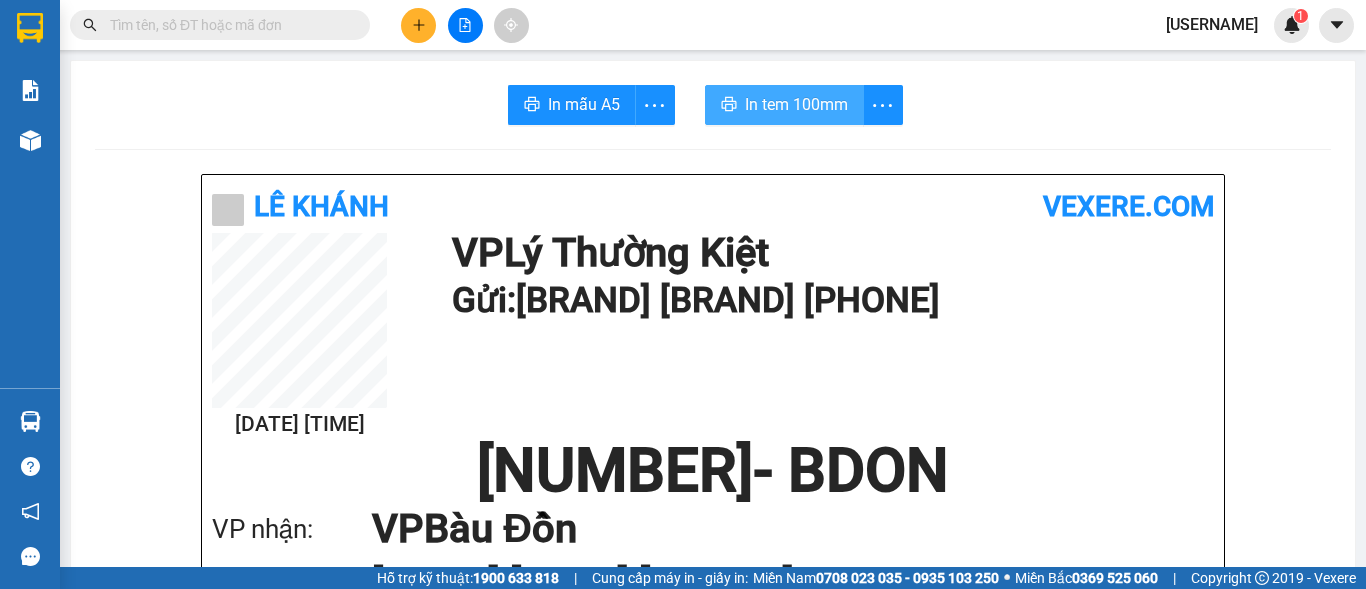 click on "In tem 100mm" at bounding box center [796, 104] 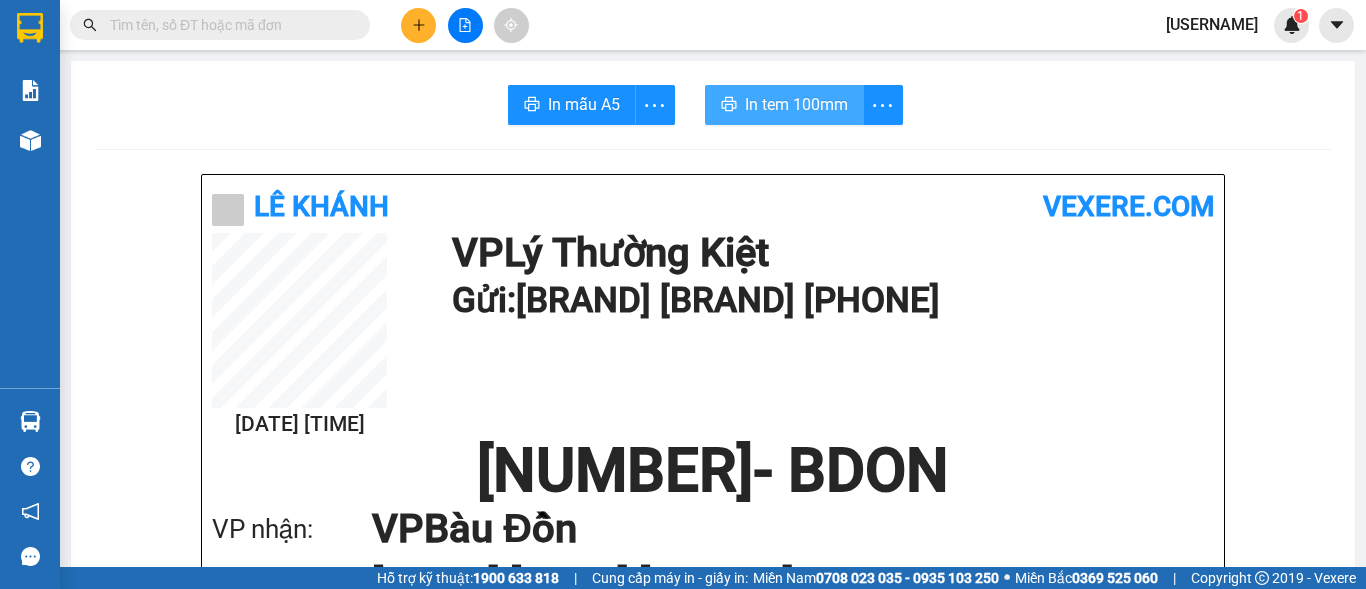 scroll, scrollTop: 0, scrollLeft: 0, axis: both 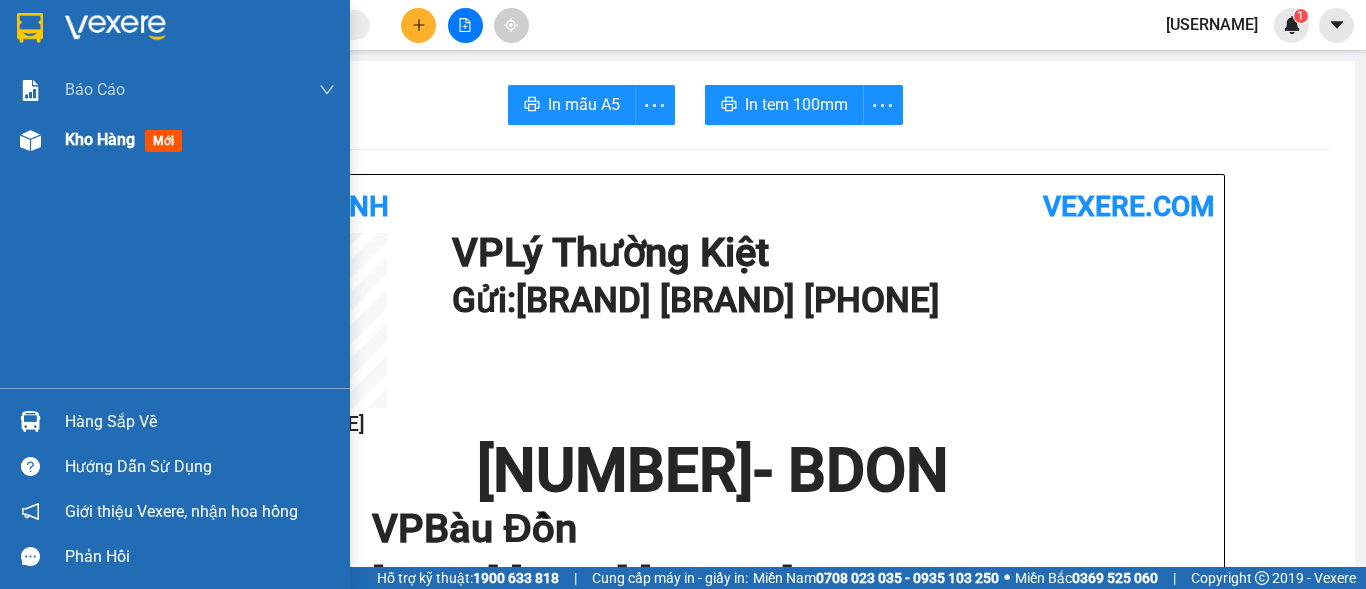 click on "Kho hàng mới" at bounding box center (175, 140) 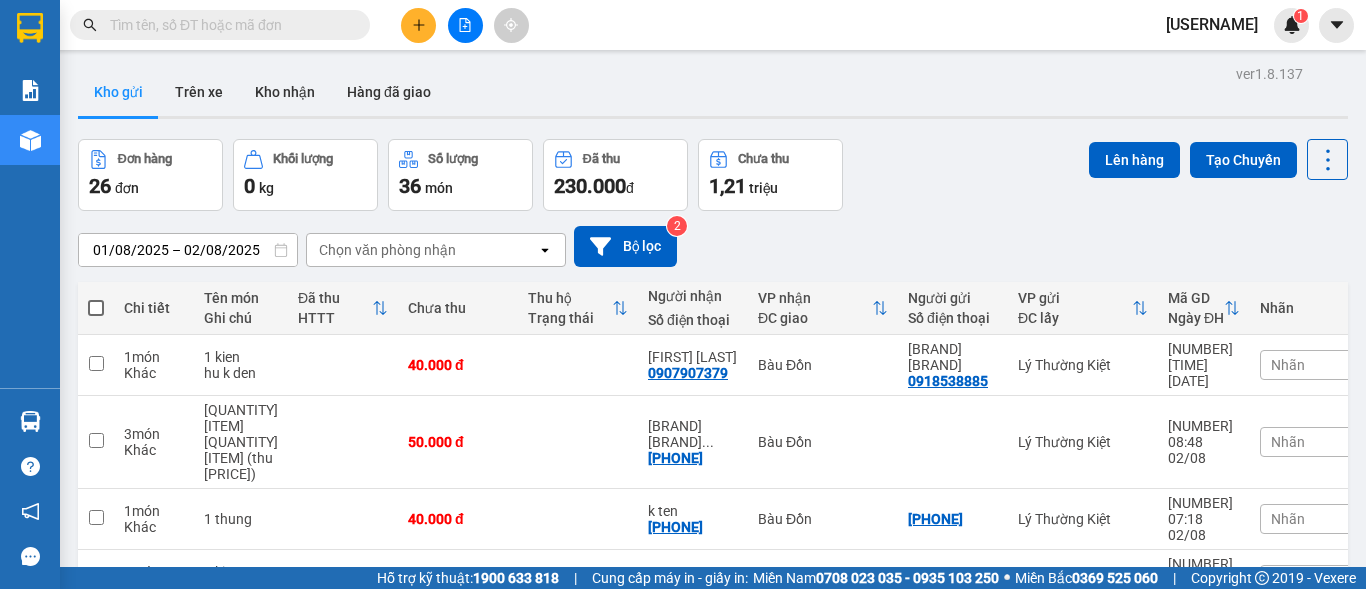 click at bounding box center [418, 25] 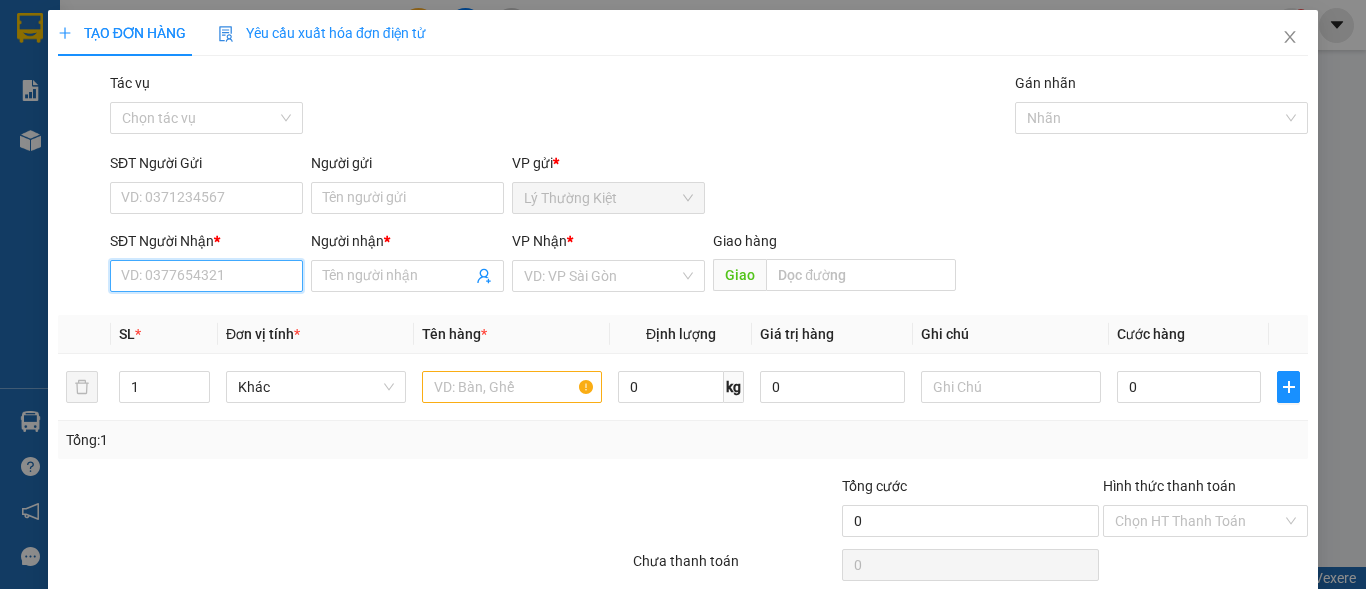click on "SĐT Người Nhận  *" at bounding box center (206, 276) 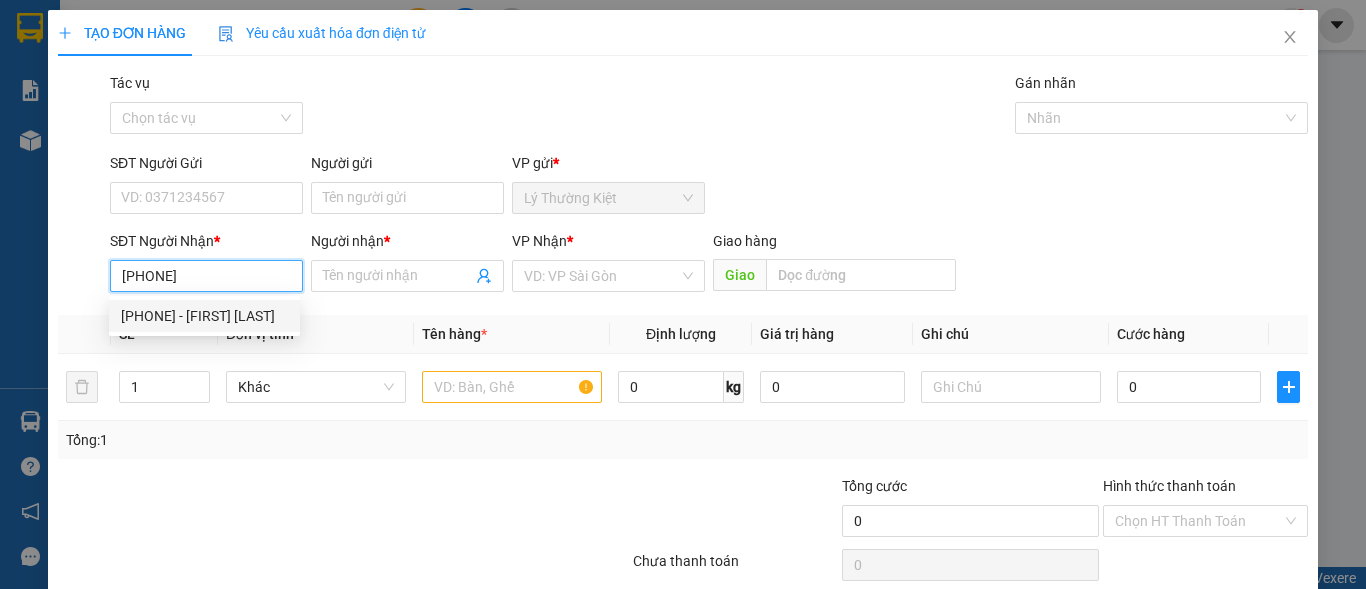 click on "[PHONE] - [FIRST] [LAST]" at bounding box center (204, 316) 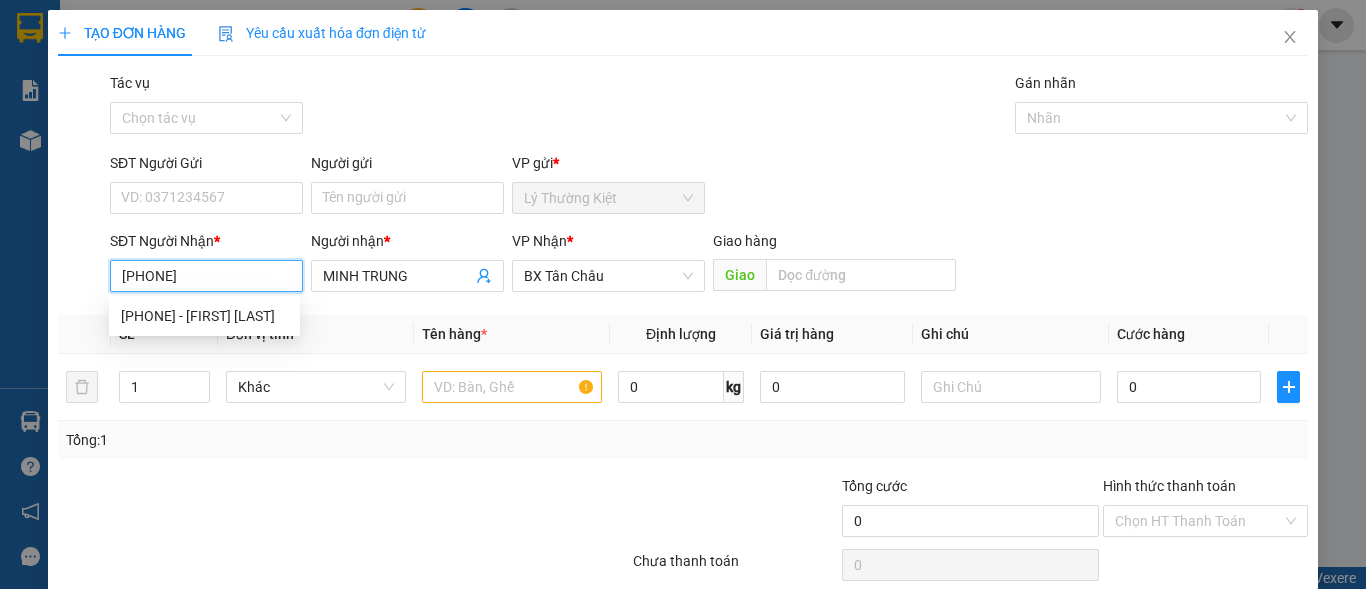 type on "30.000" 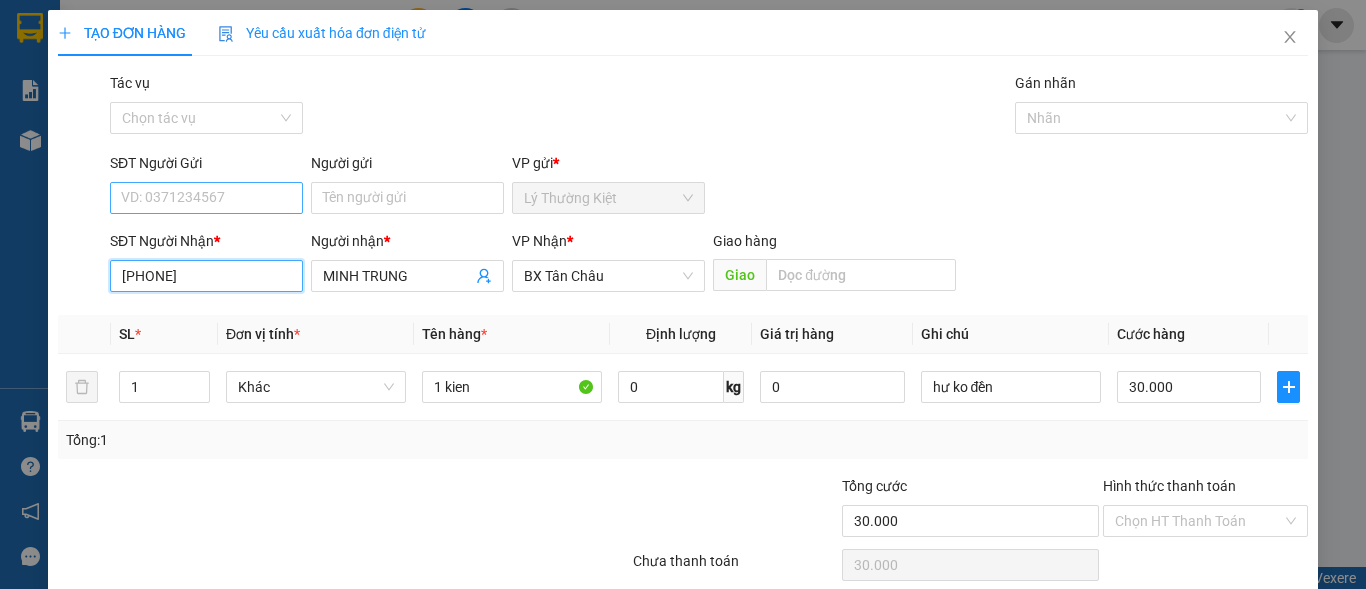 type on "[PHONE]" 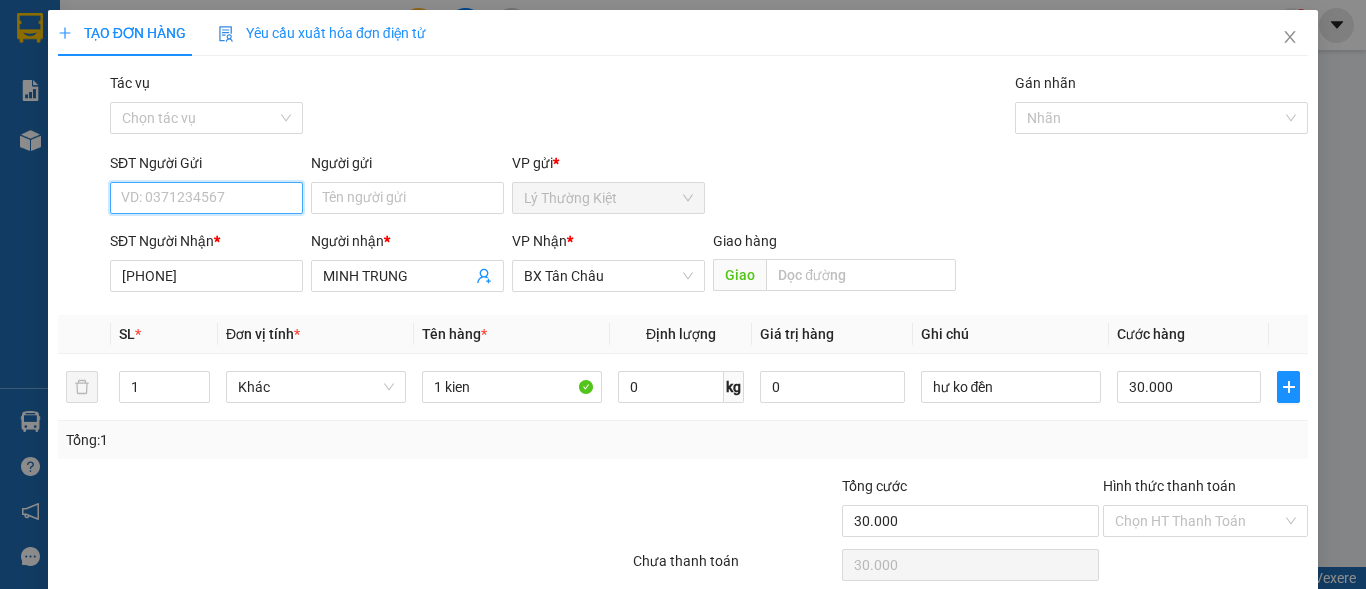 click on "SĐT Người Gửi" at bounding box center [206, 198] 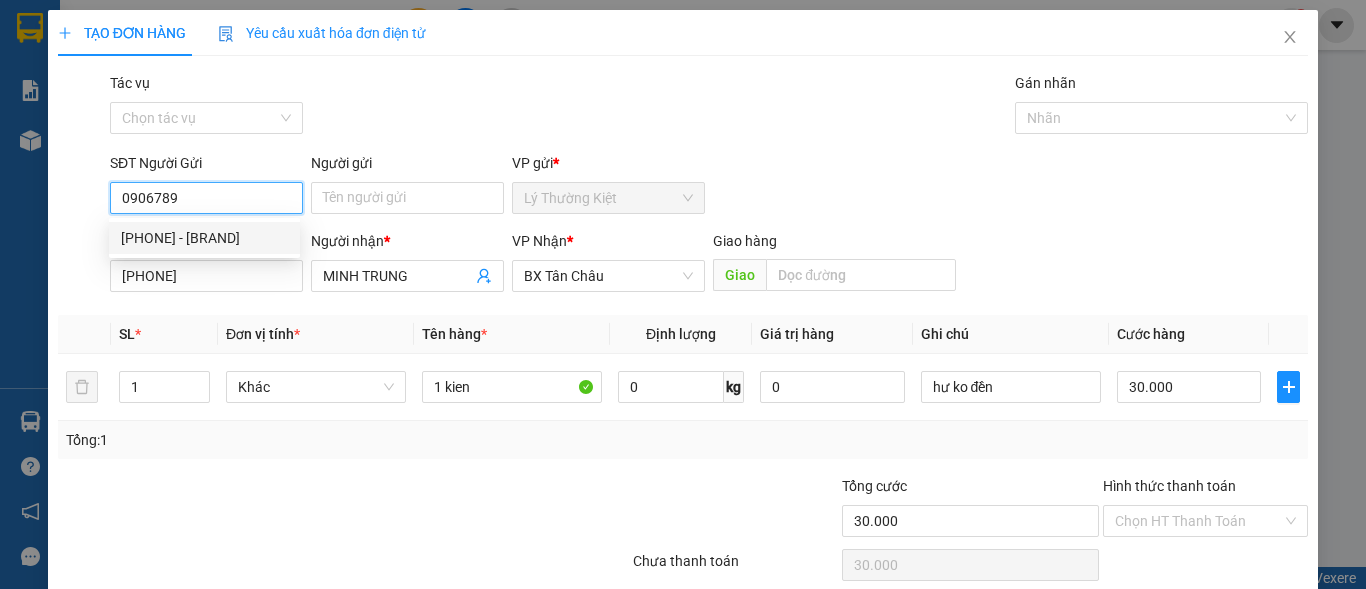 click on "[PHONE] - [BRAND]" at bounding box center [204, 238] 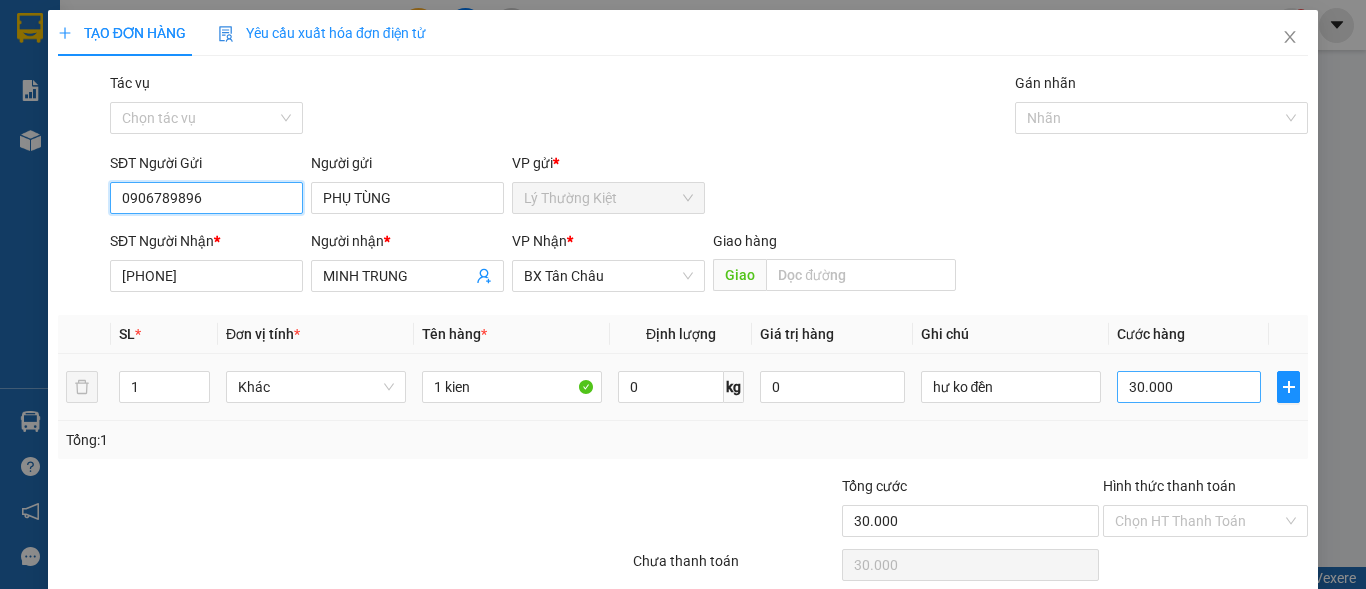 type on "0906789896" 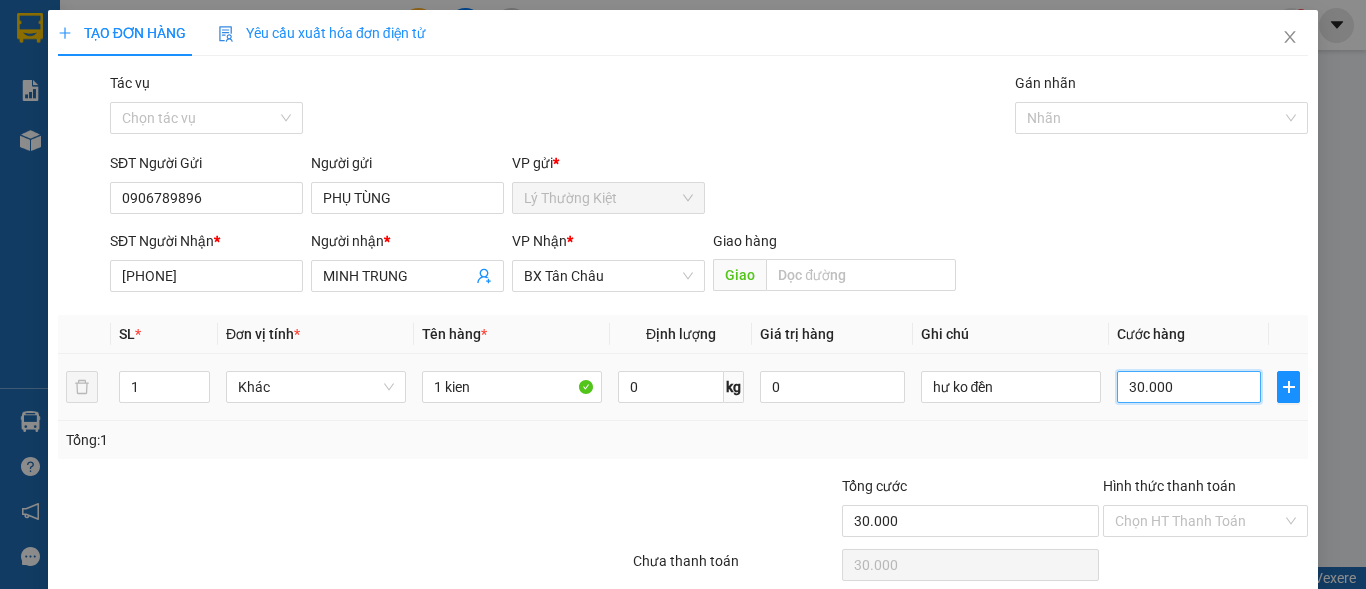 click on "30.000" at bounding box center [1189, 387] 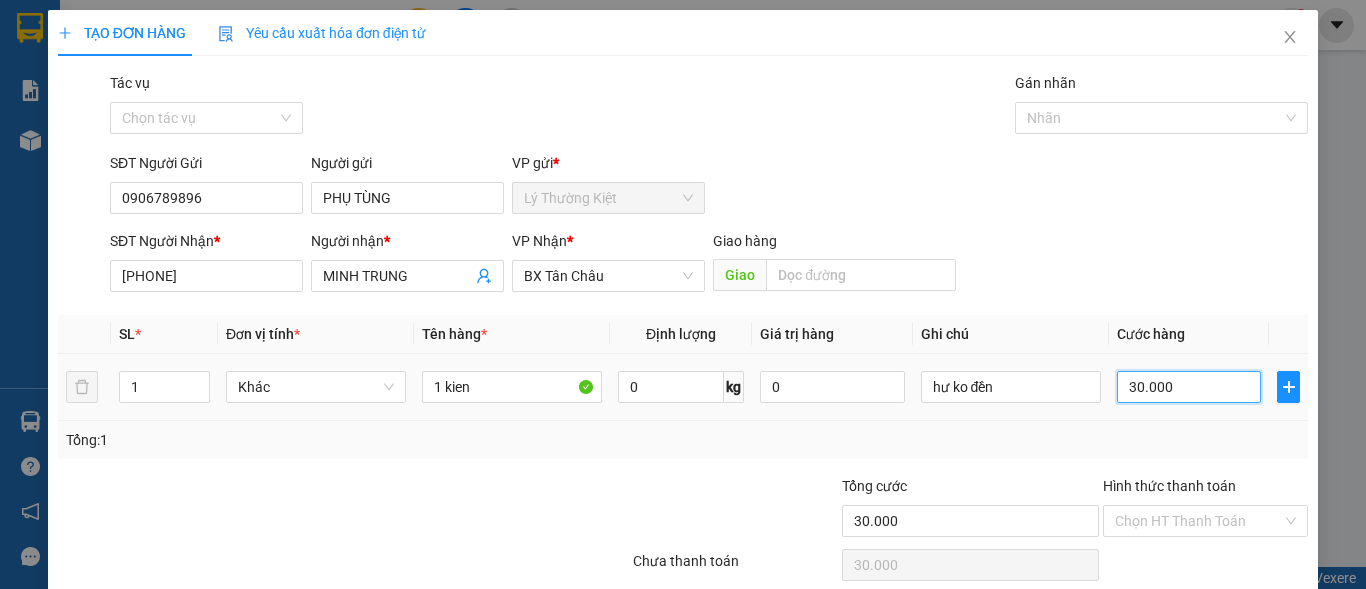 type on "4" 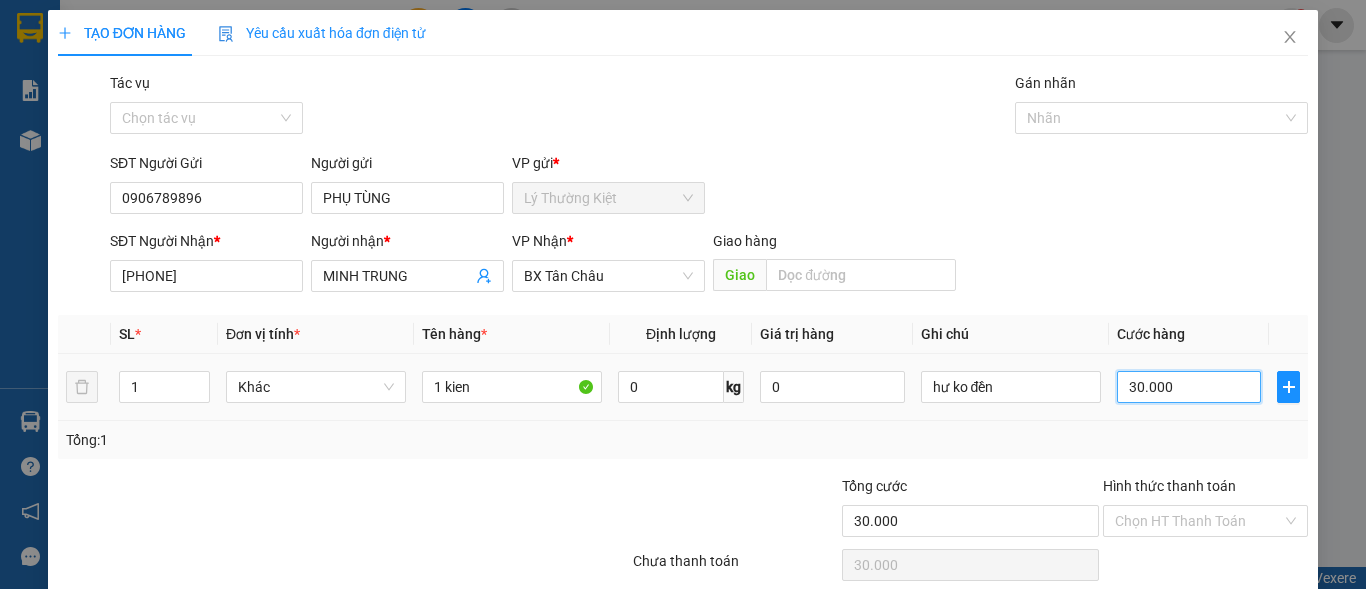 type on "4" 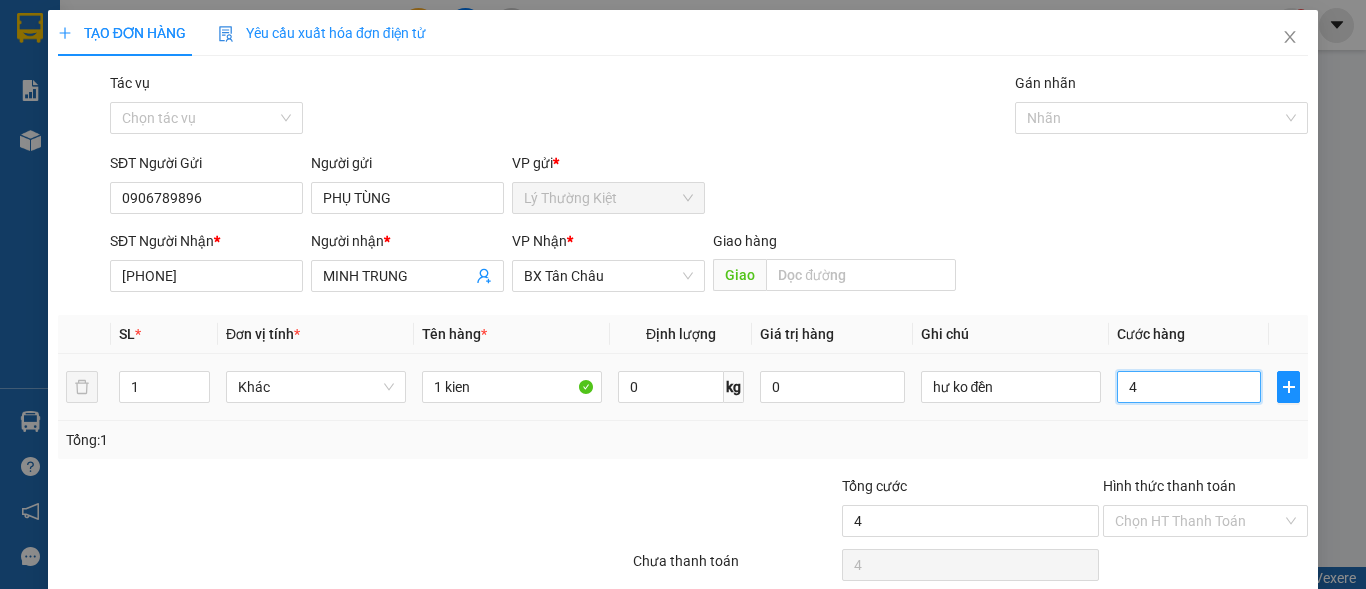 type on "40" 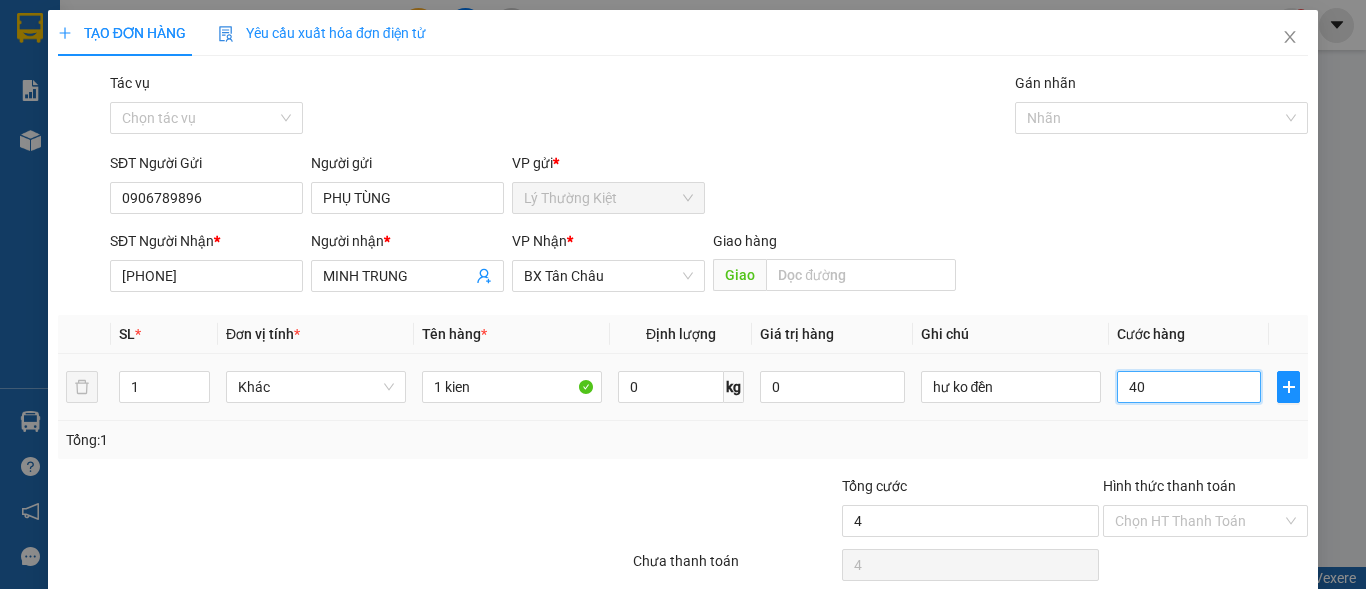type on "40" 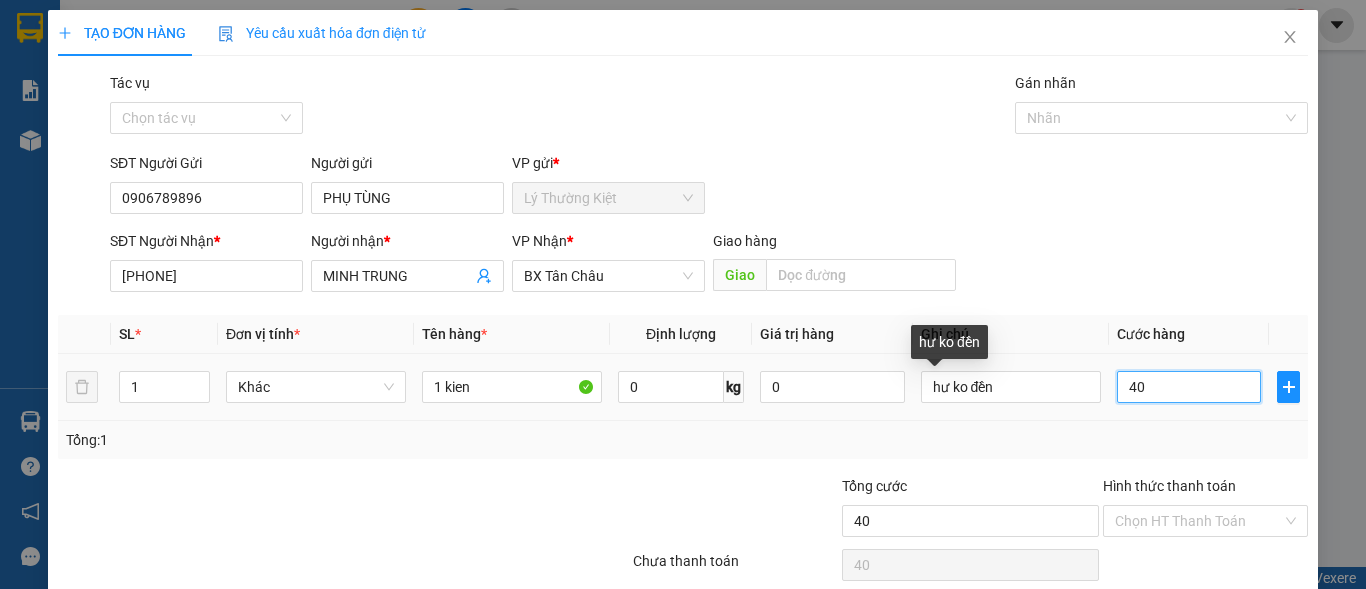 scroll, scrollTop: 82, scrollLeft: 0, axis: vertical 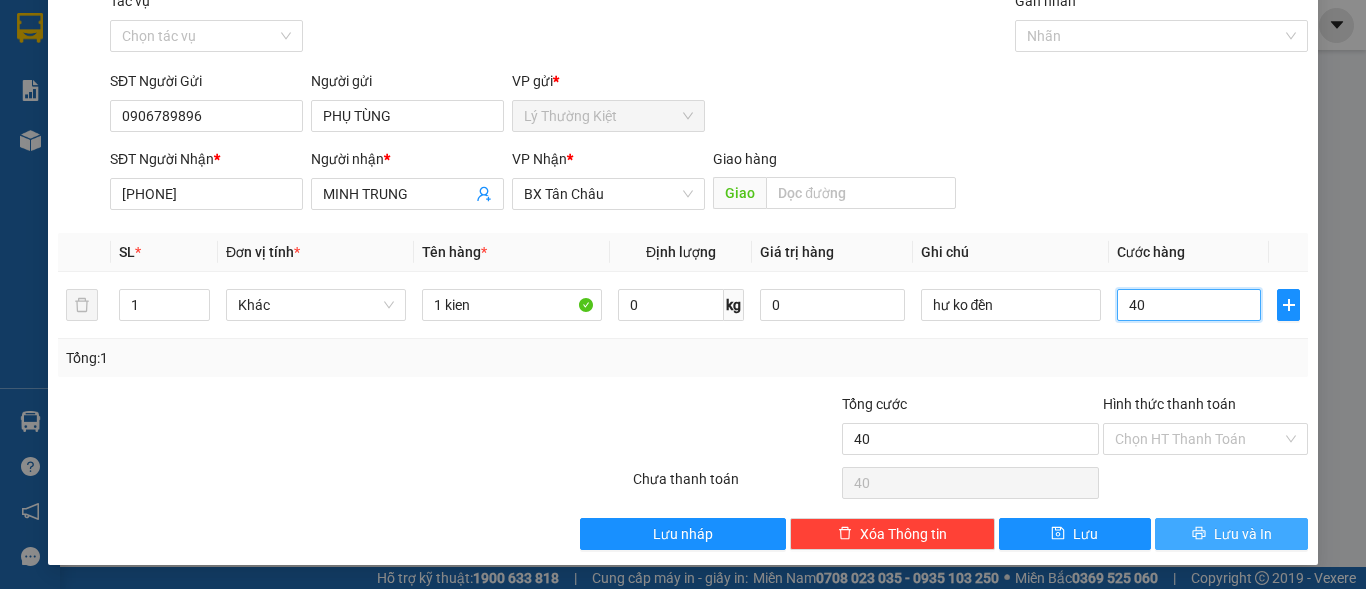 type on "40" 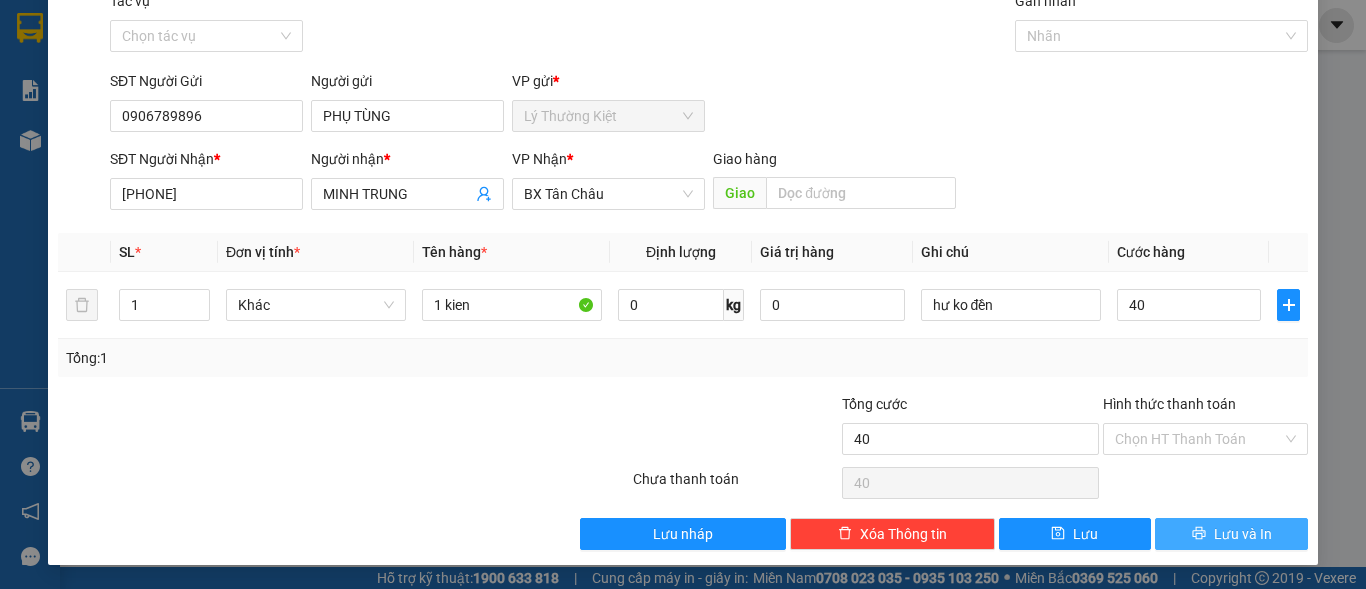 type on "40.000" 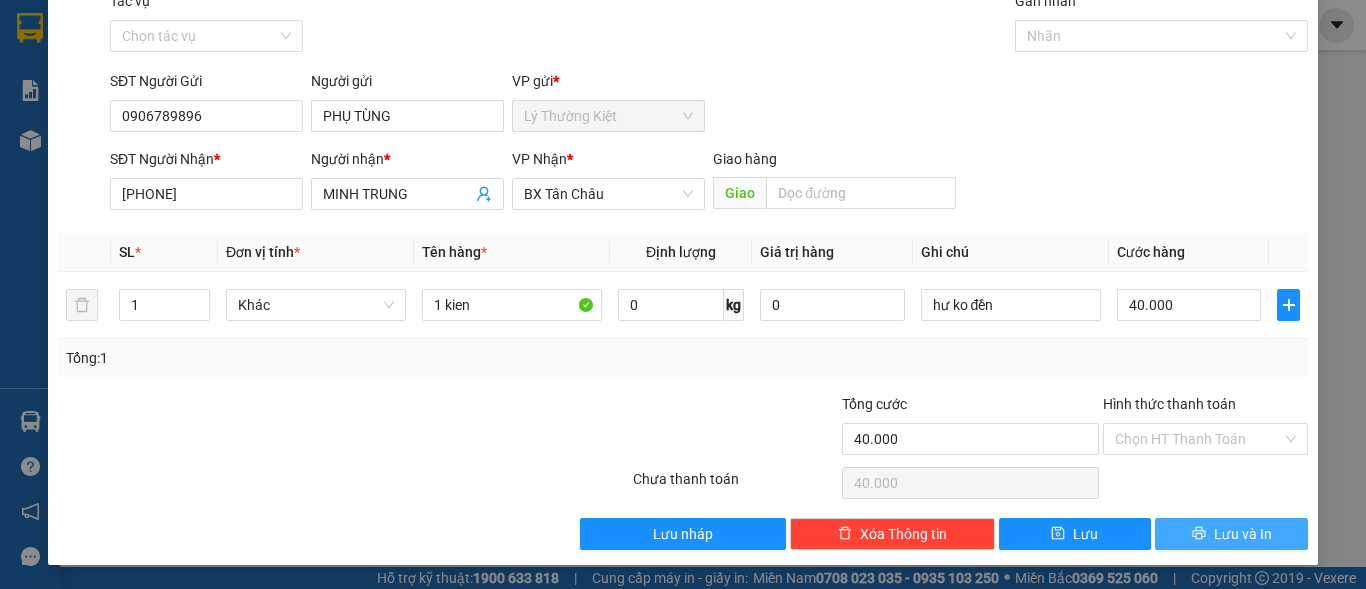 click on "Lưu và In" at bounding box center (1231, 534) 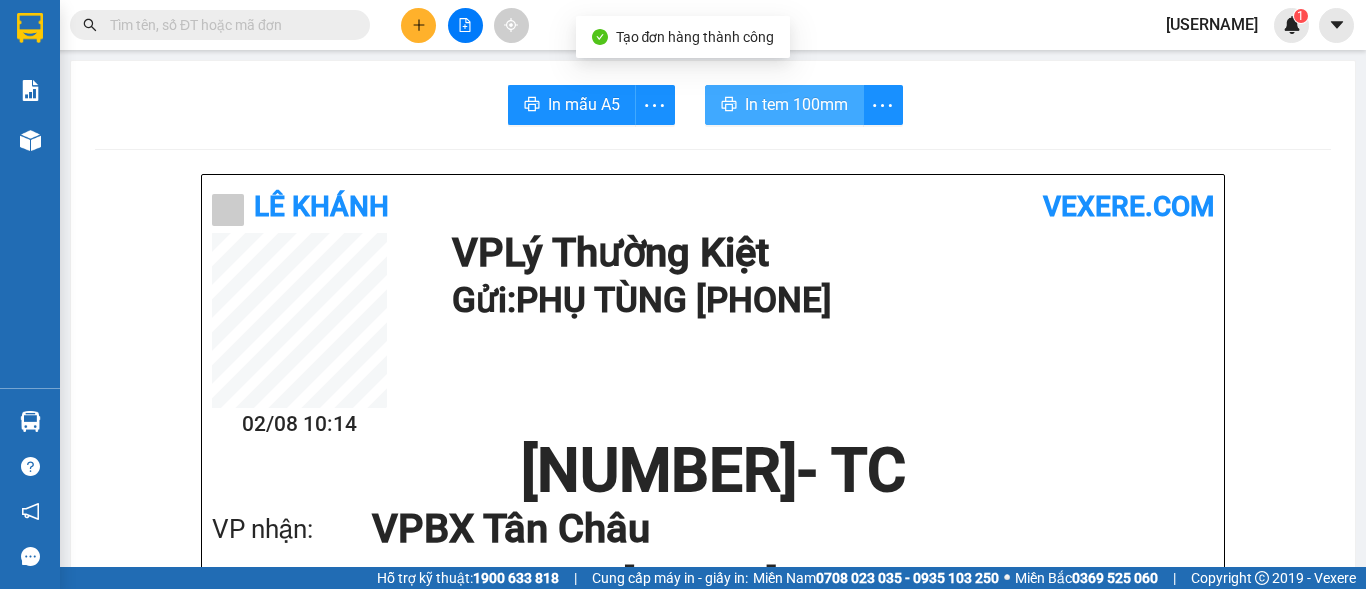click on "In tem 100mm" at bounding box center (796, 104) 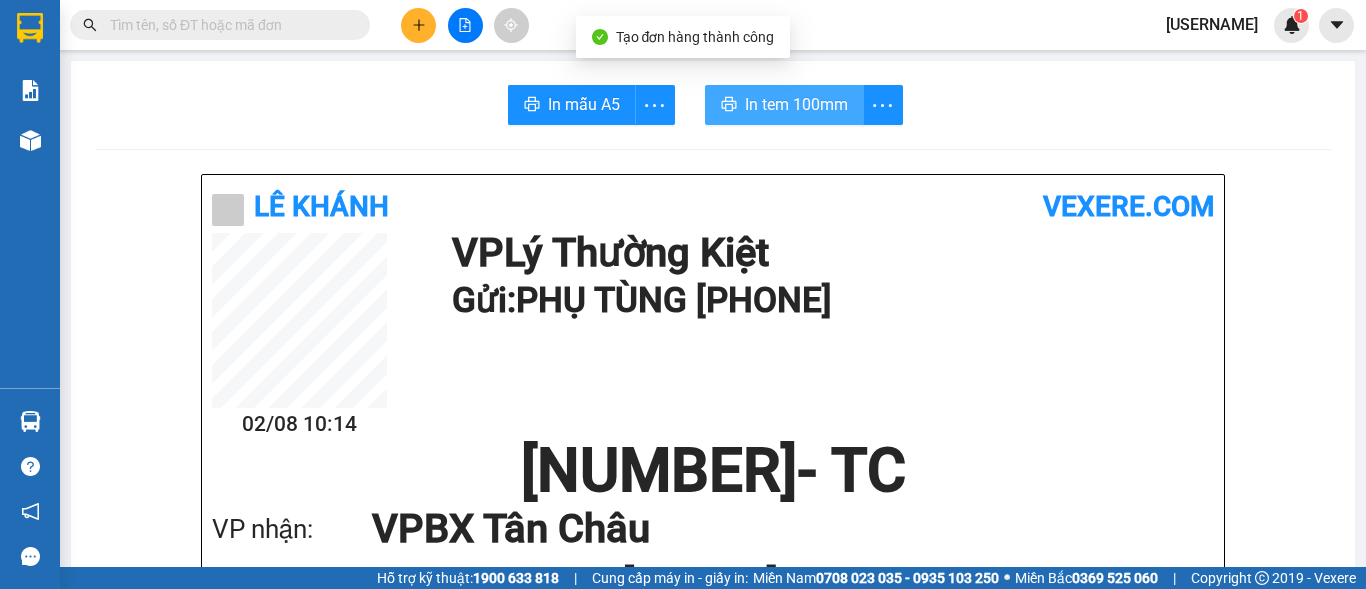scroll, scrollTop: 0, scrollLeft: 0, axis: both 